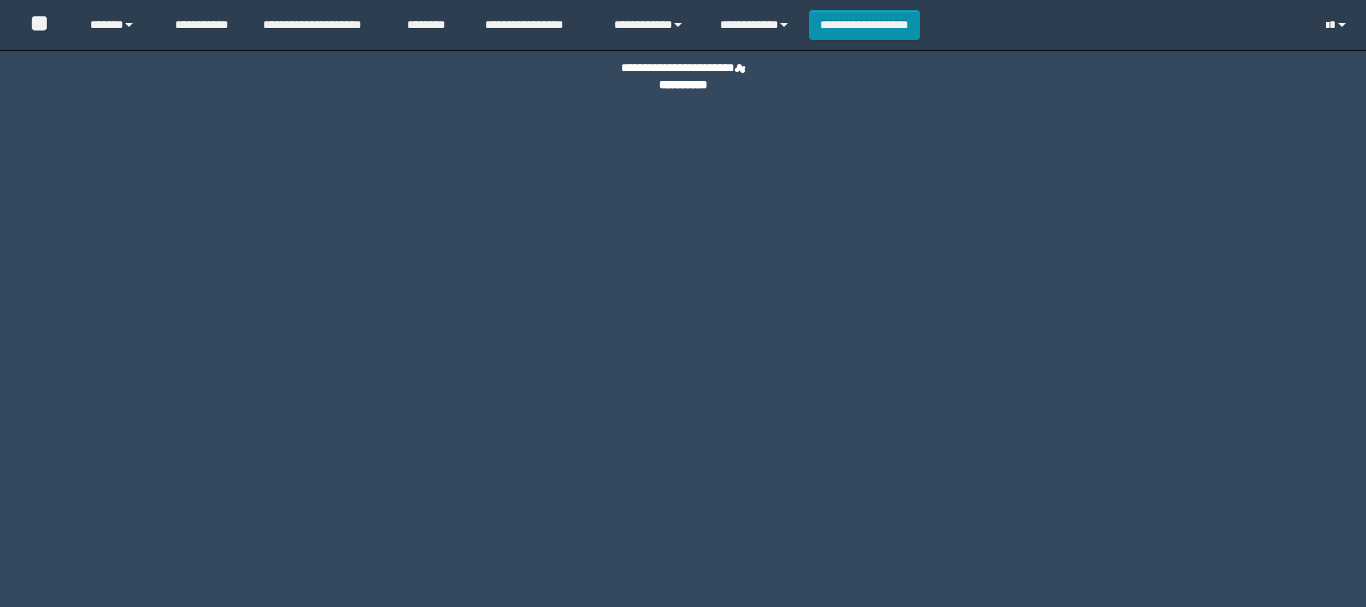 scroll, scrollTop: 0, scrollLeft: 0, axis: both 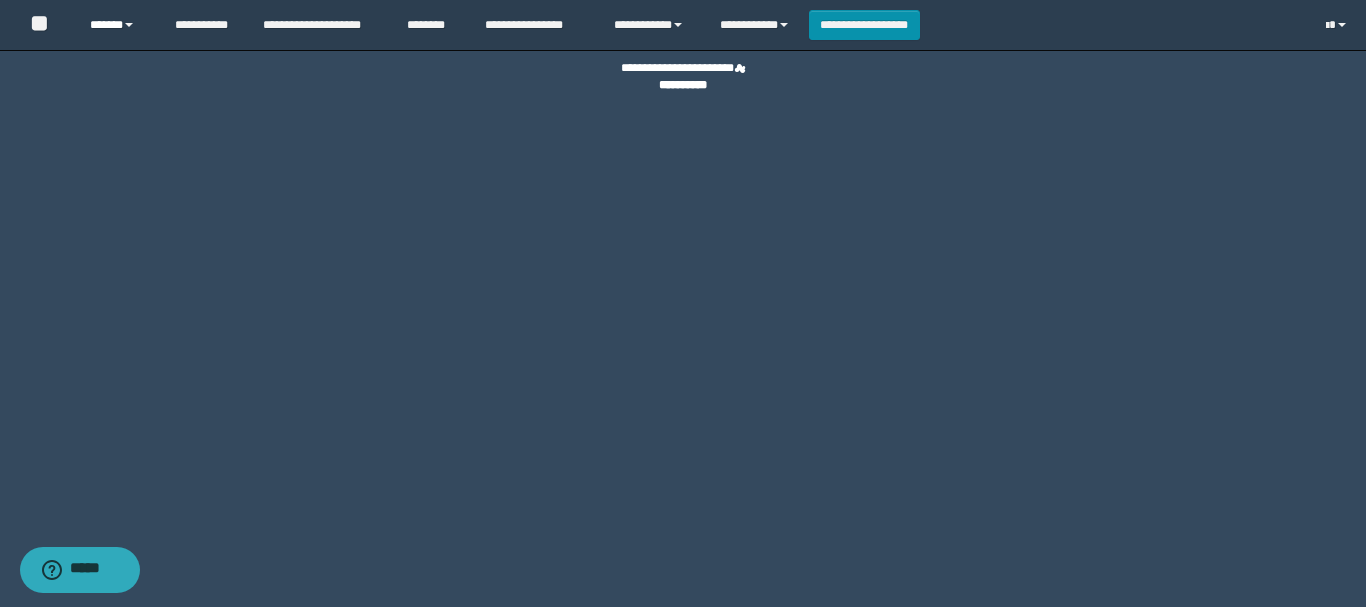 click on "******" at bounding box center [117, 25] 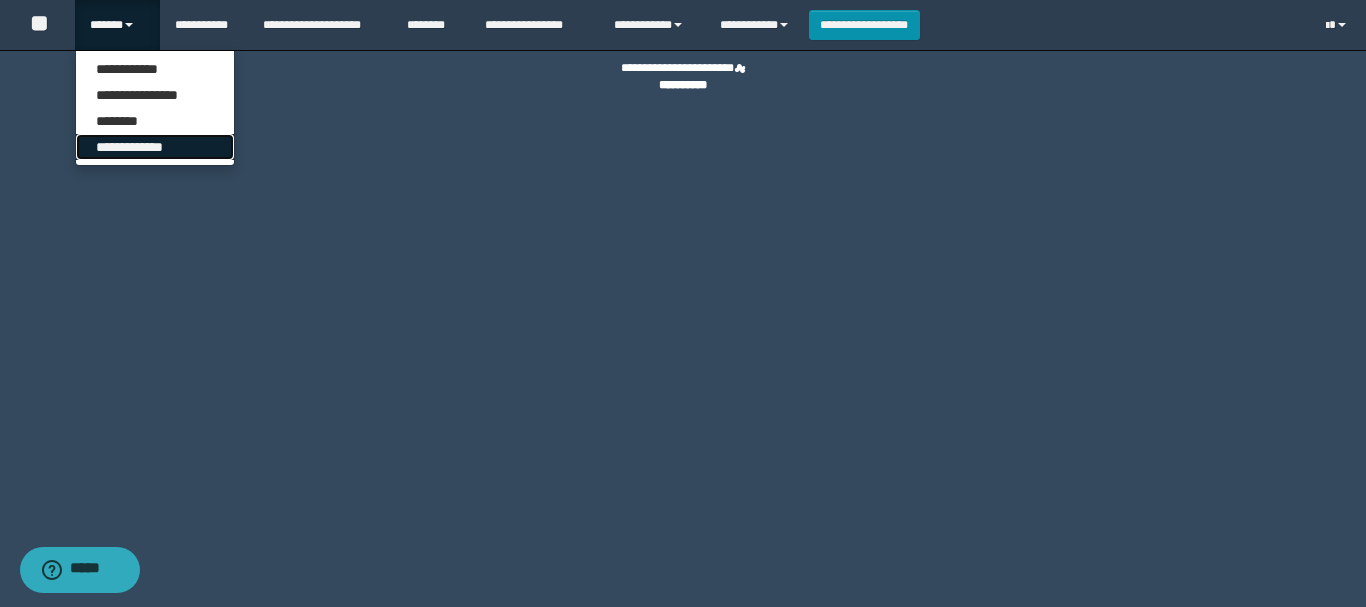 click on "**********" at bounding box center (155, 147) 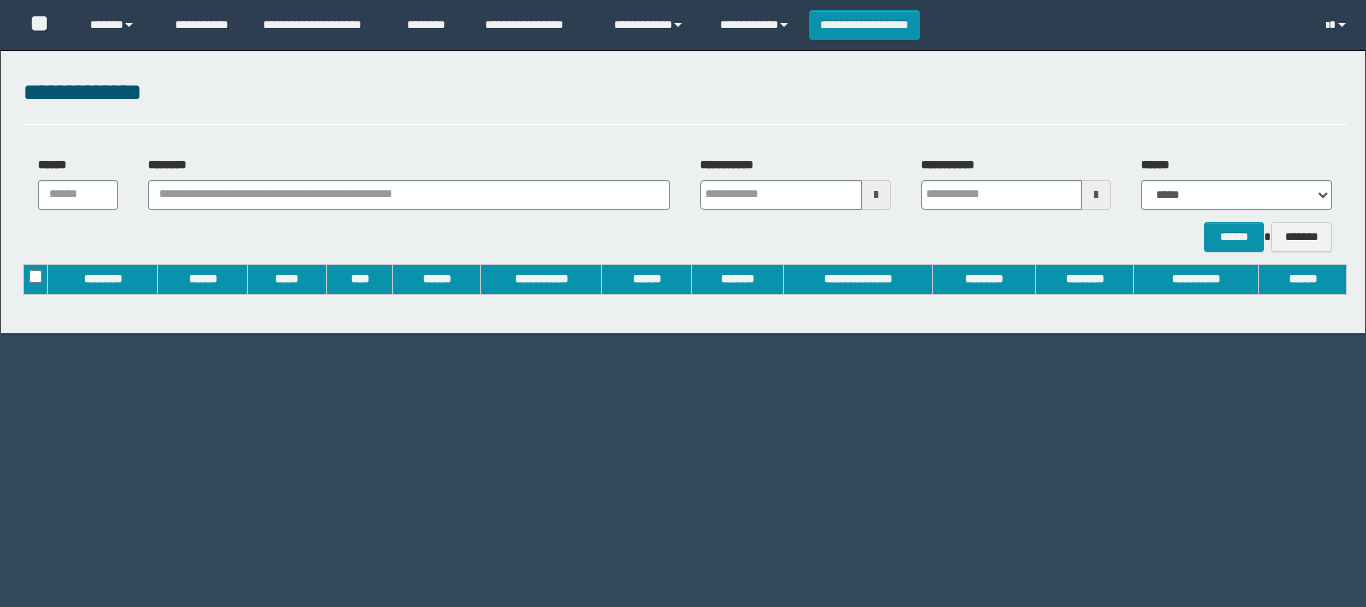 scroll, scrollTop: 0, scrollLeft: 0, axis: both 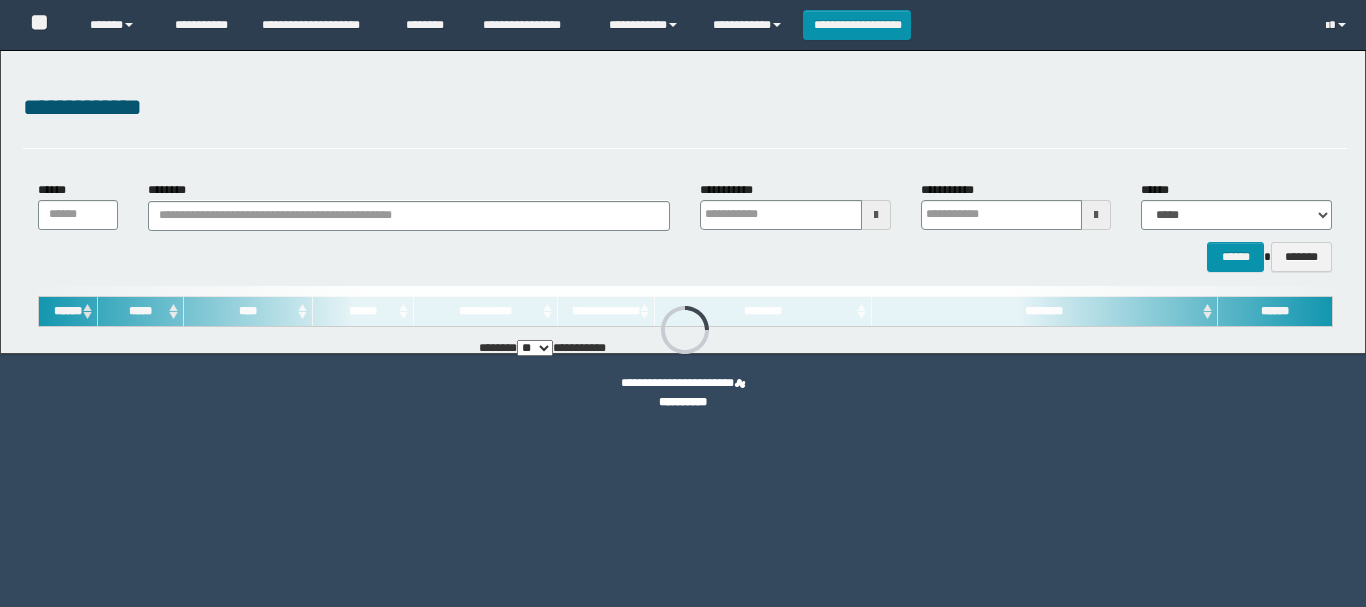 type on "**********" 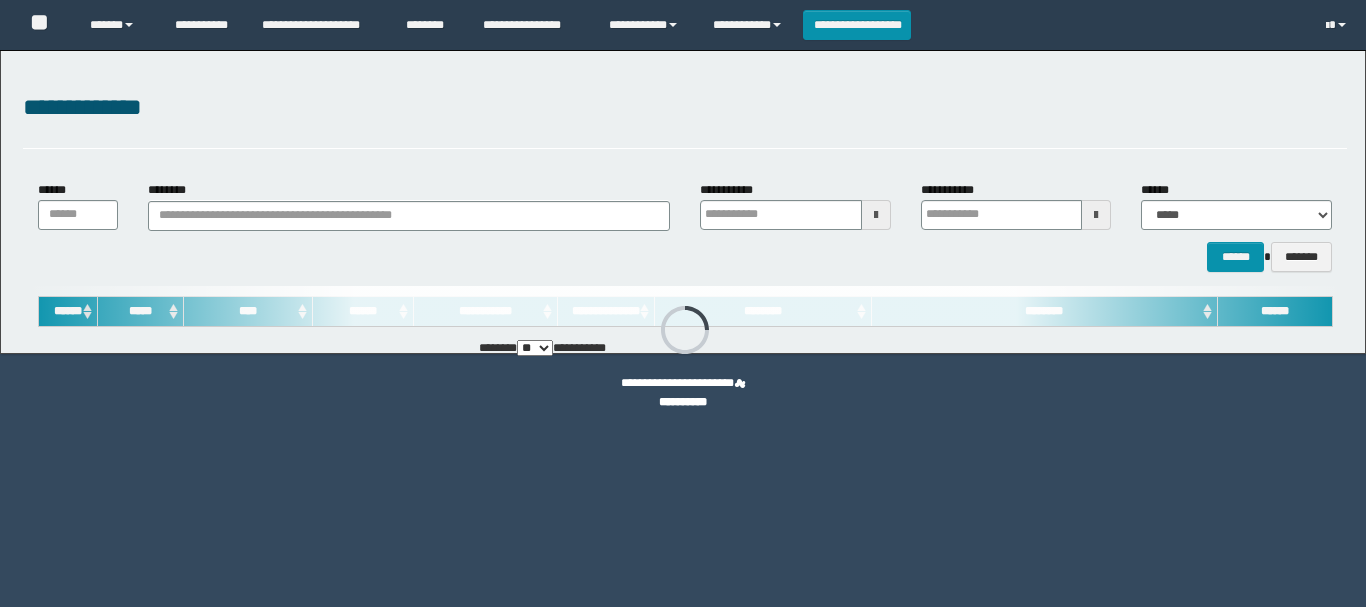 type on "**********" 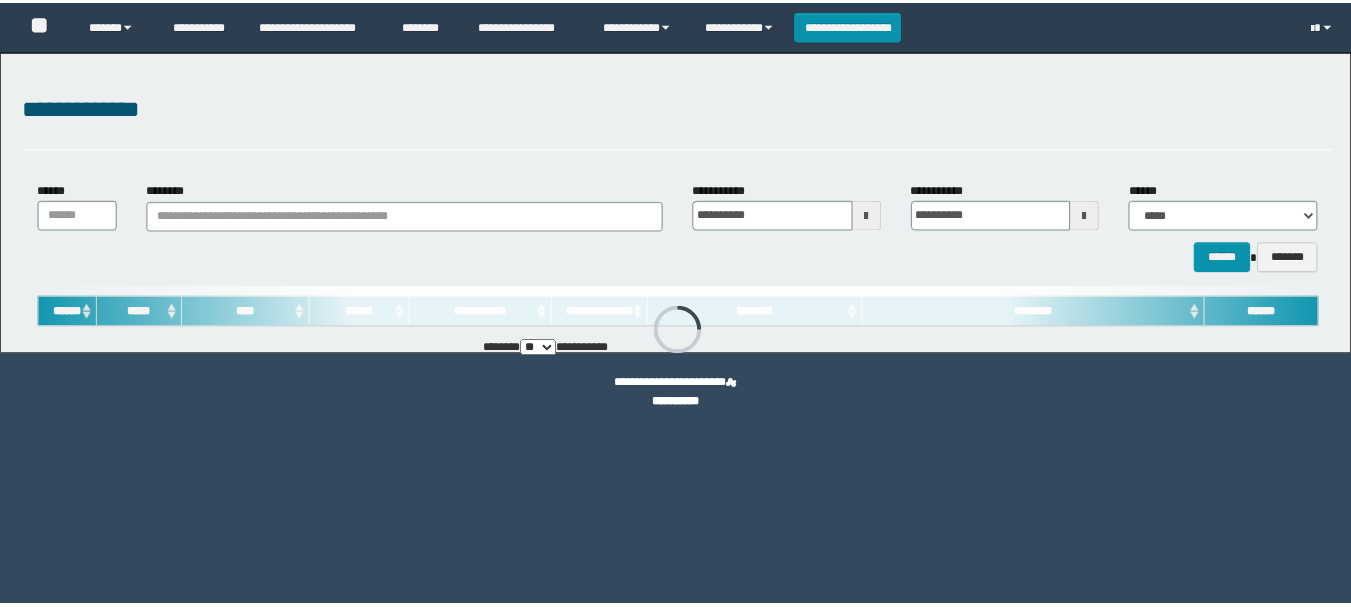 scroll, scrollTop: 0, scrollLeft: 0, axis: both 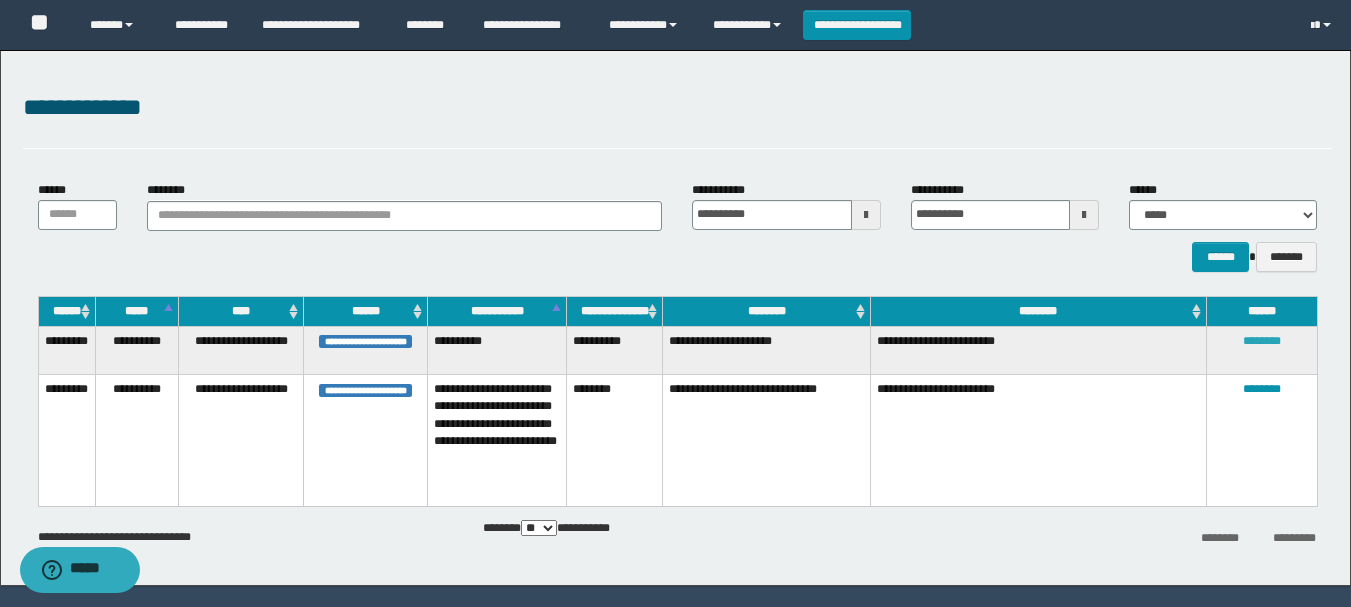 click on "********" at bounding box center [1262, 341] 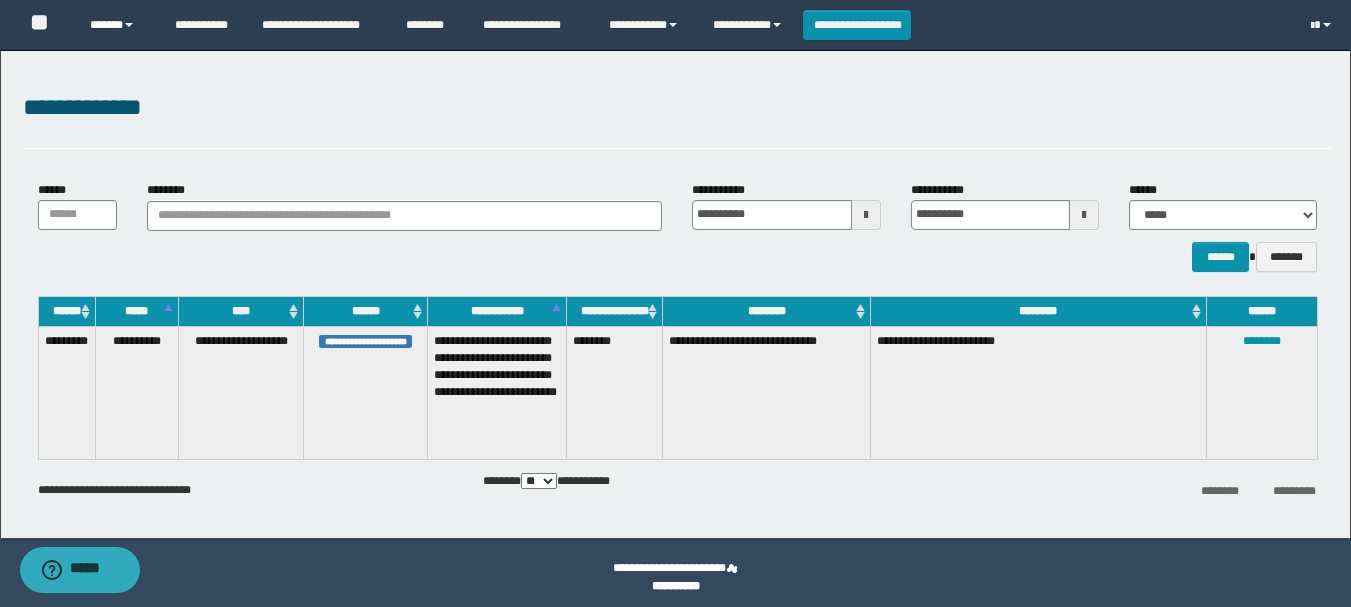 click on "******" at bounding box center (117, 25) 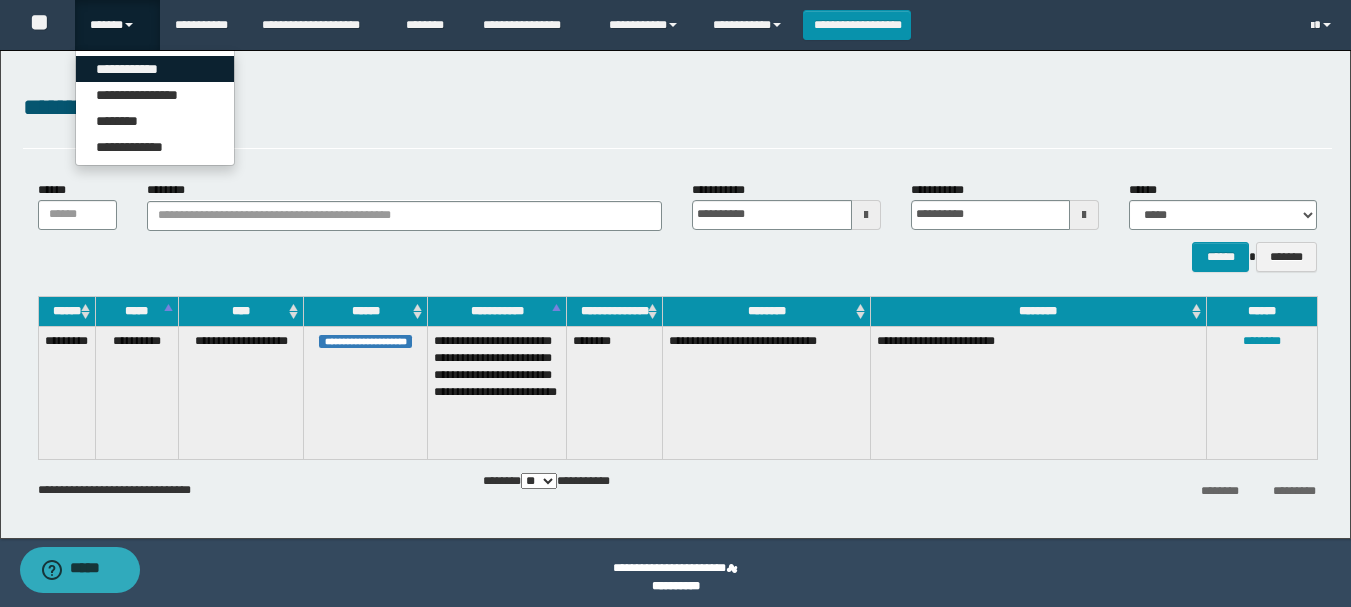 click on "**********" at bounding box center [155, 69] 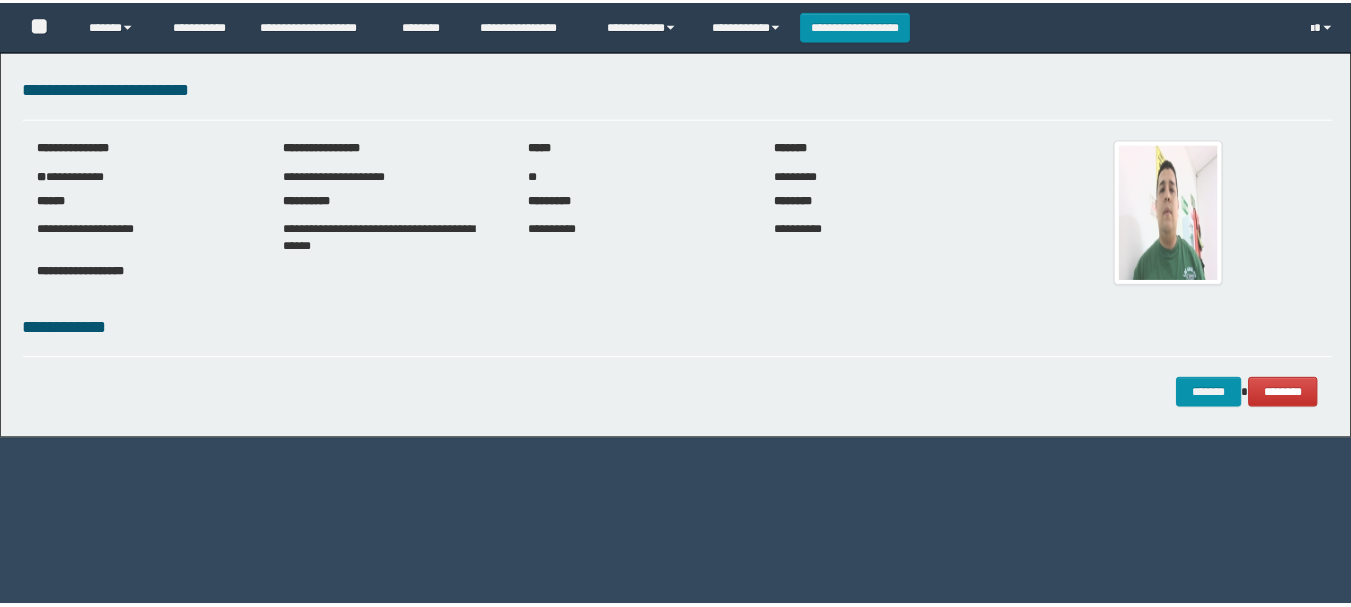 scroll, scrollTop: 0, scrollLeft: 0, axis: both 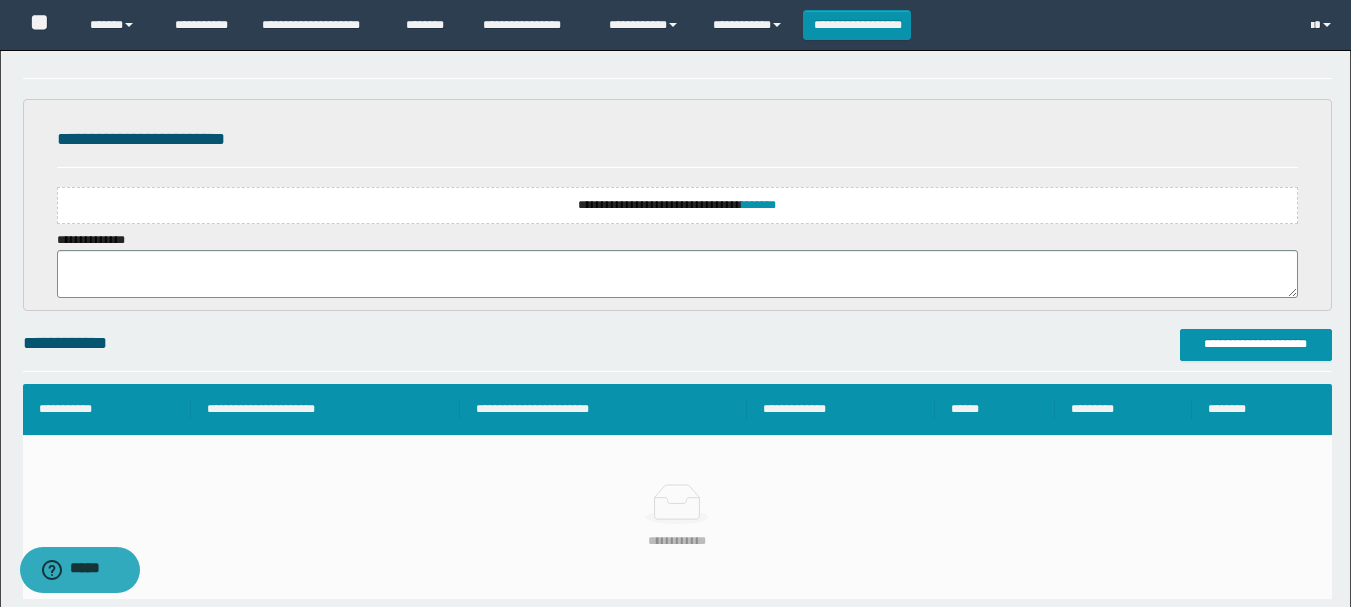 click on "**********" at bounding box center [677, 205] 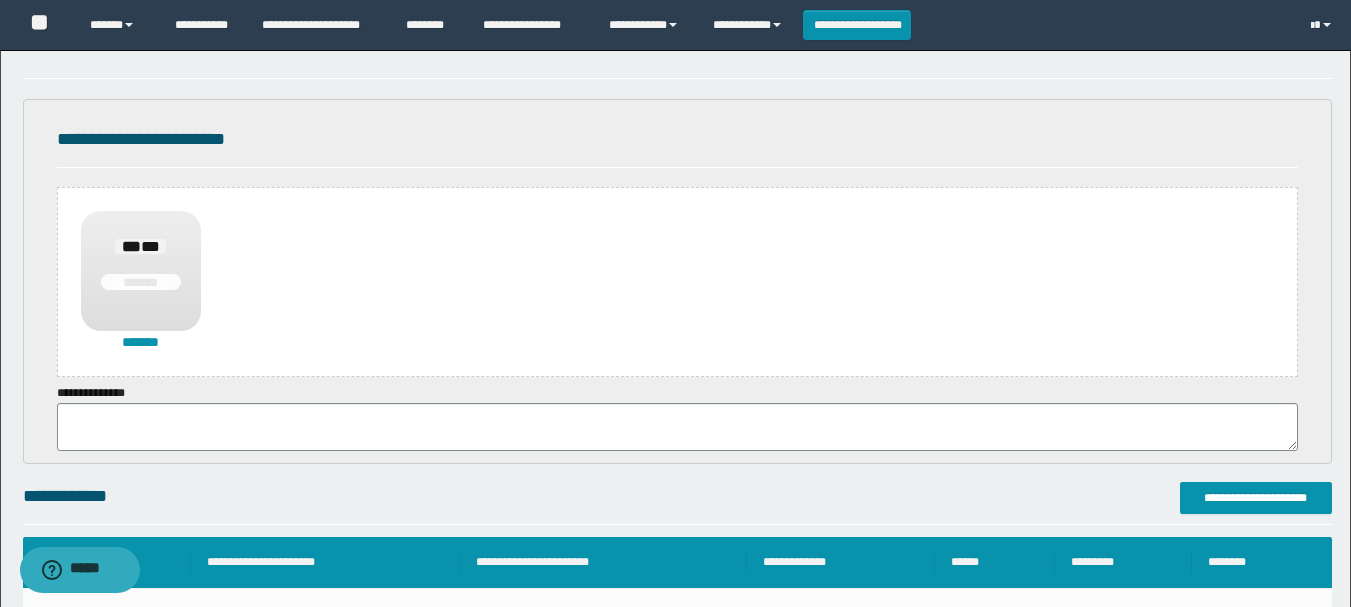 drag, startPoint x: 302, startPoint y: 553, endPoint x: 1275, endPoint y: 168, distance: 1046.4005 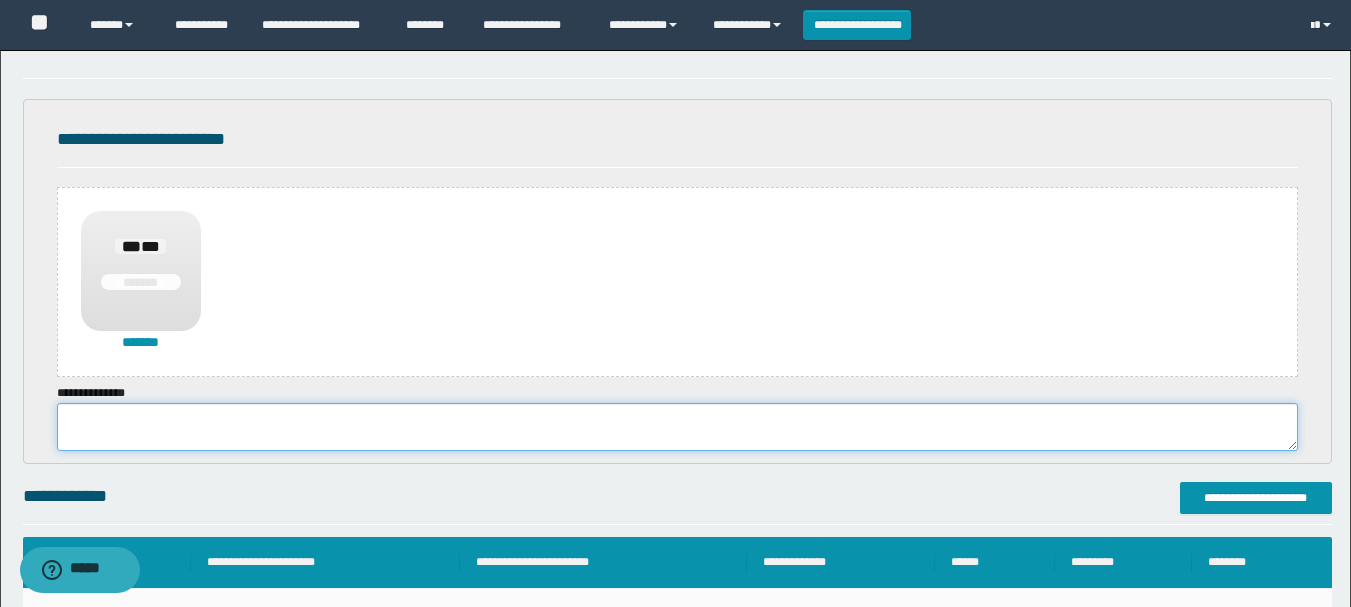 click at bounding box center (677, 427) 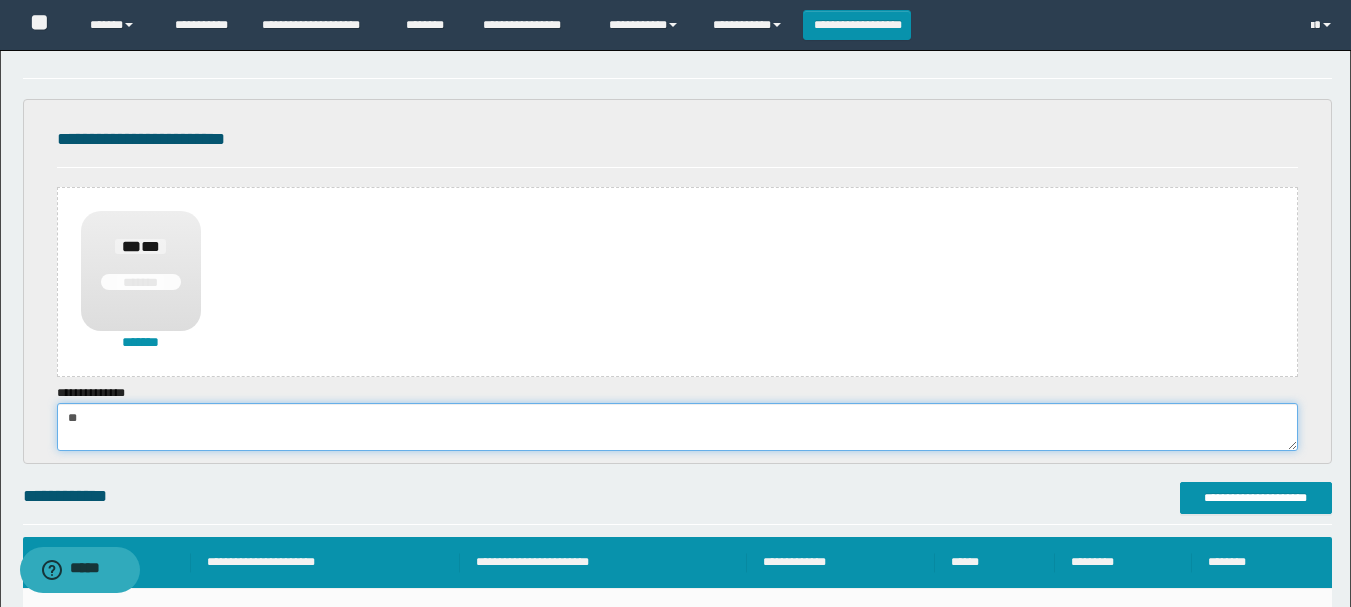 type on "*" 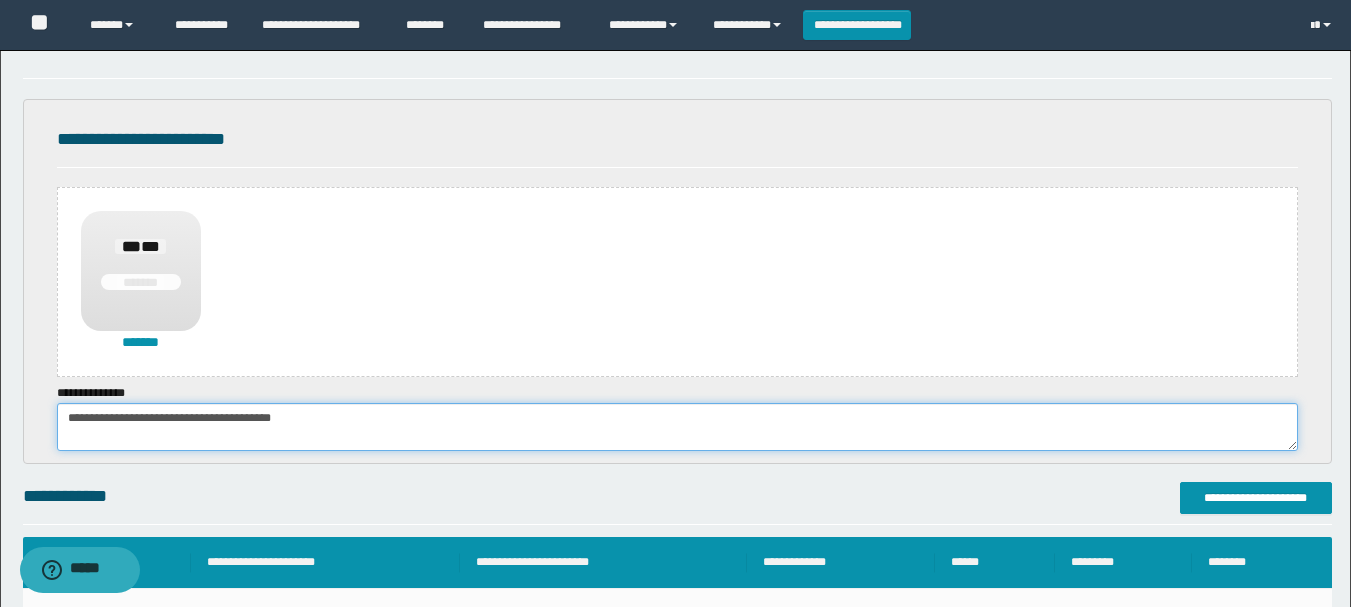 type on "**********" 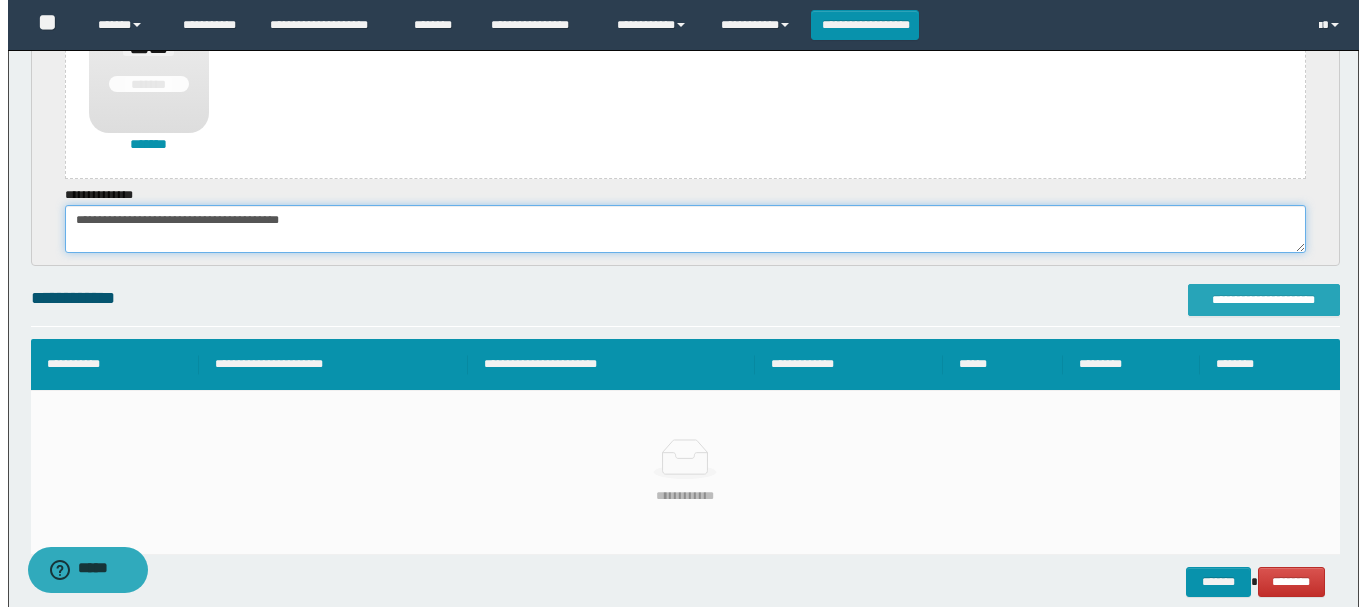 scroll, scrollTop: 500, scrollLeft: 0, axis: vertical 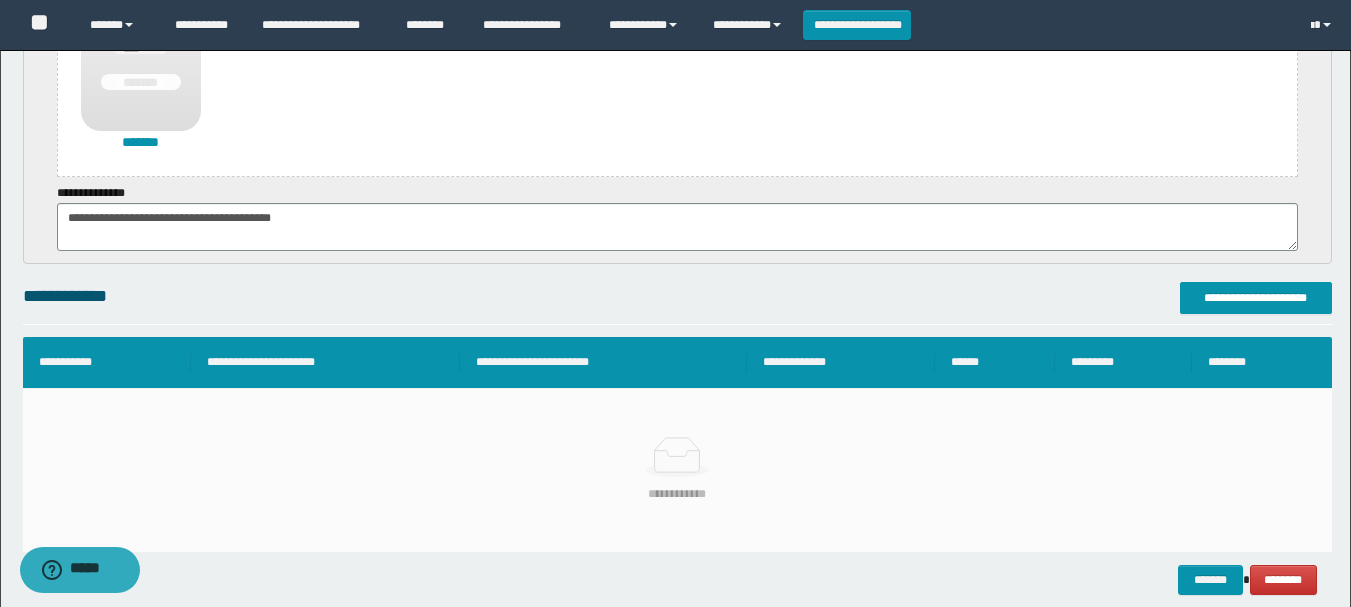 click on "**********" at bounding box center [675, 88] 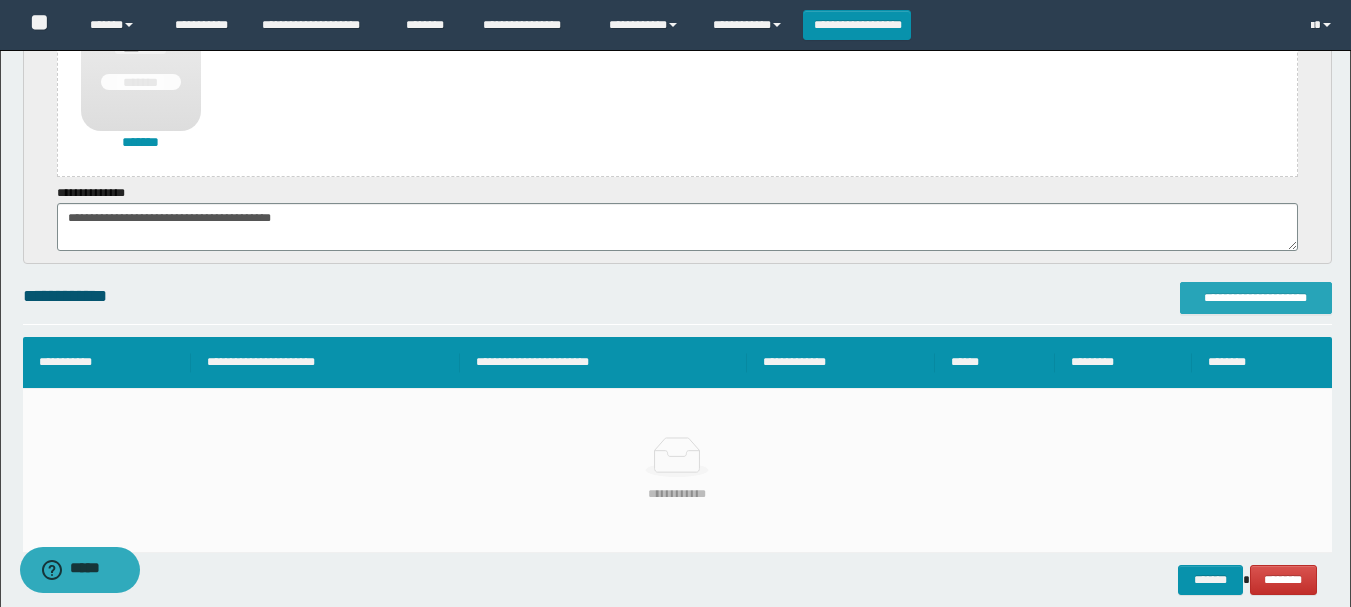 click on "**********" at bounding box center [1256, 298] 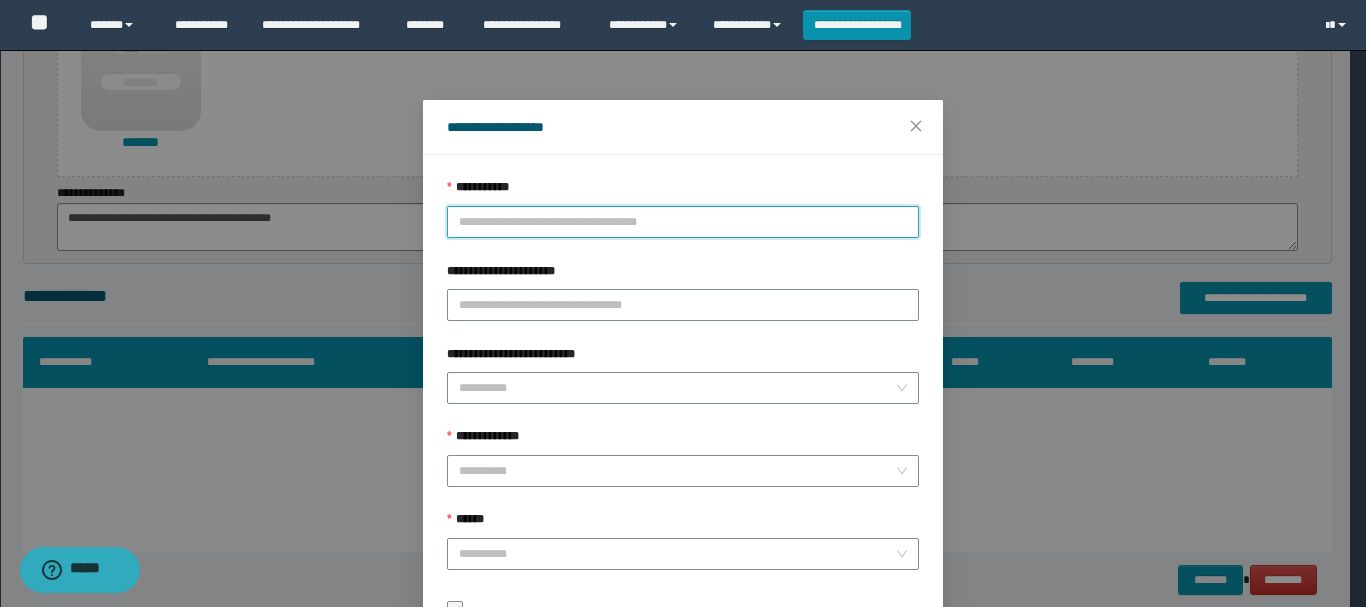 click on "**********" at bounding box center (683, 222) 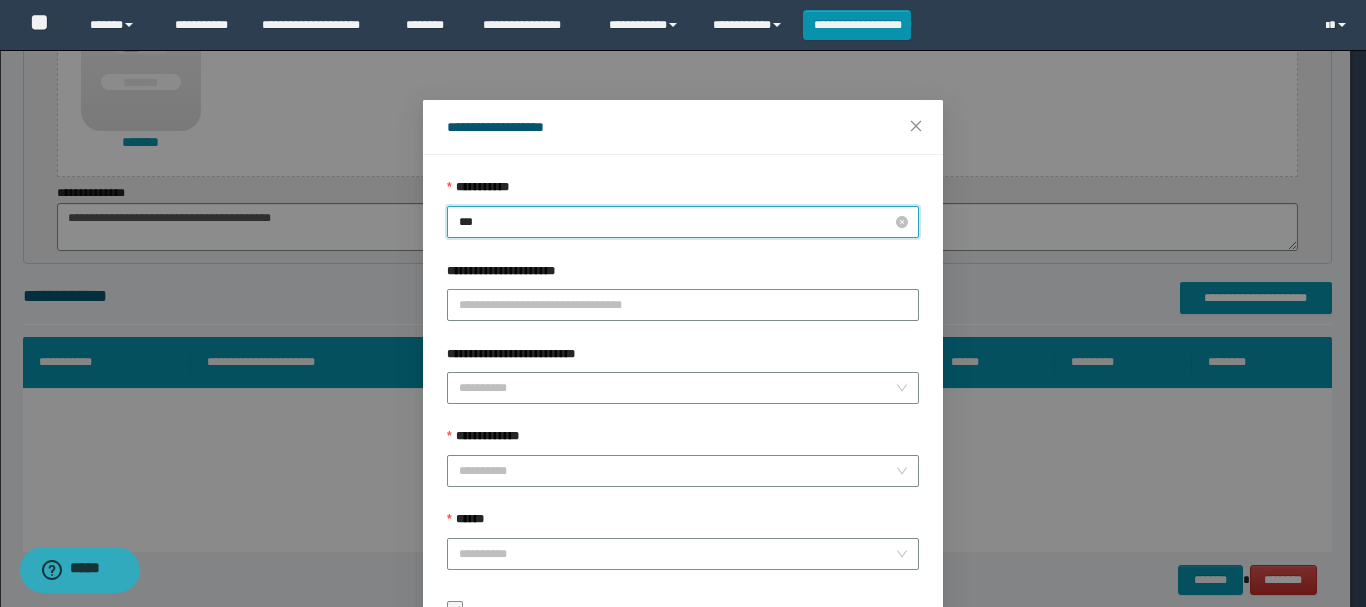 type on "****" 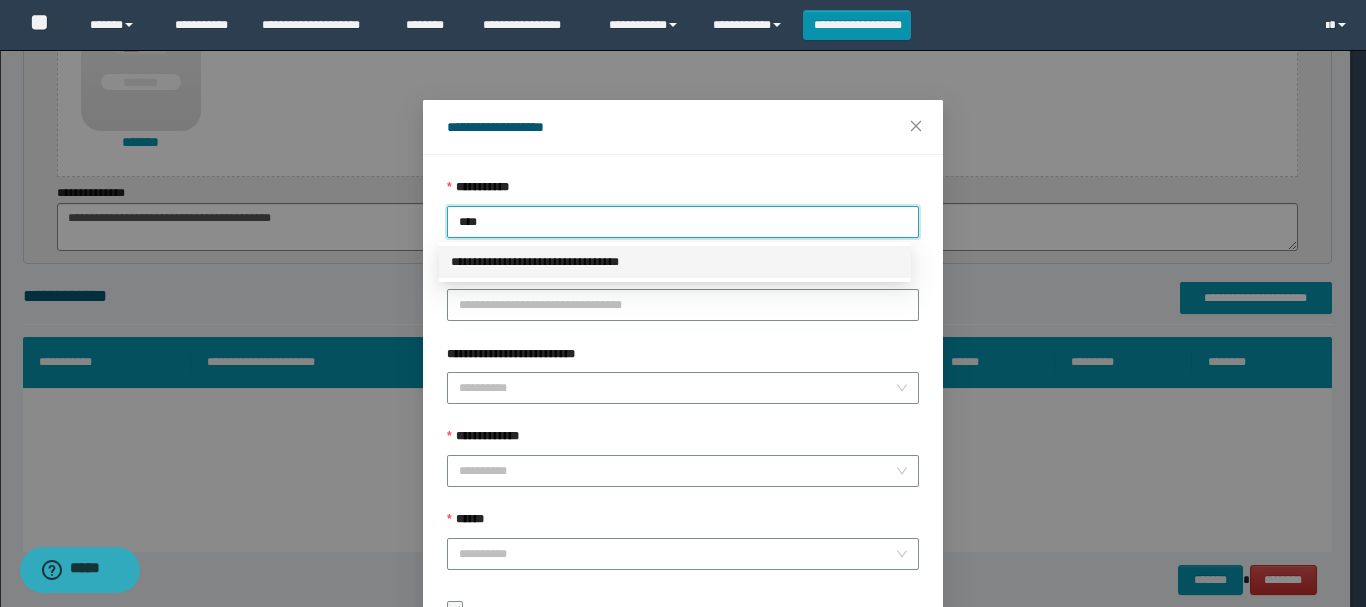 type 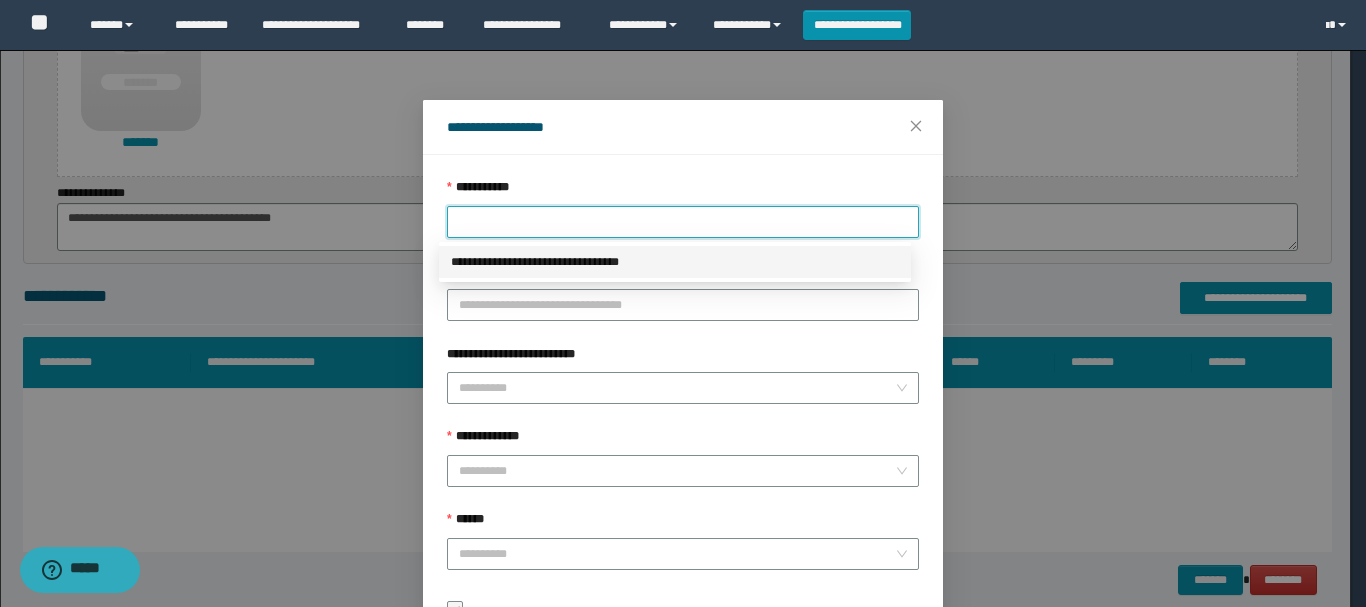 click on "**********" at bounding box center (675, -197) 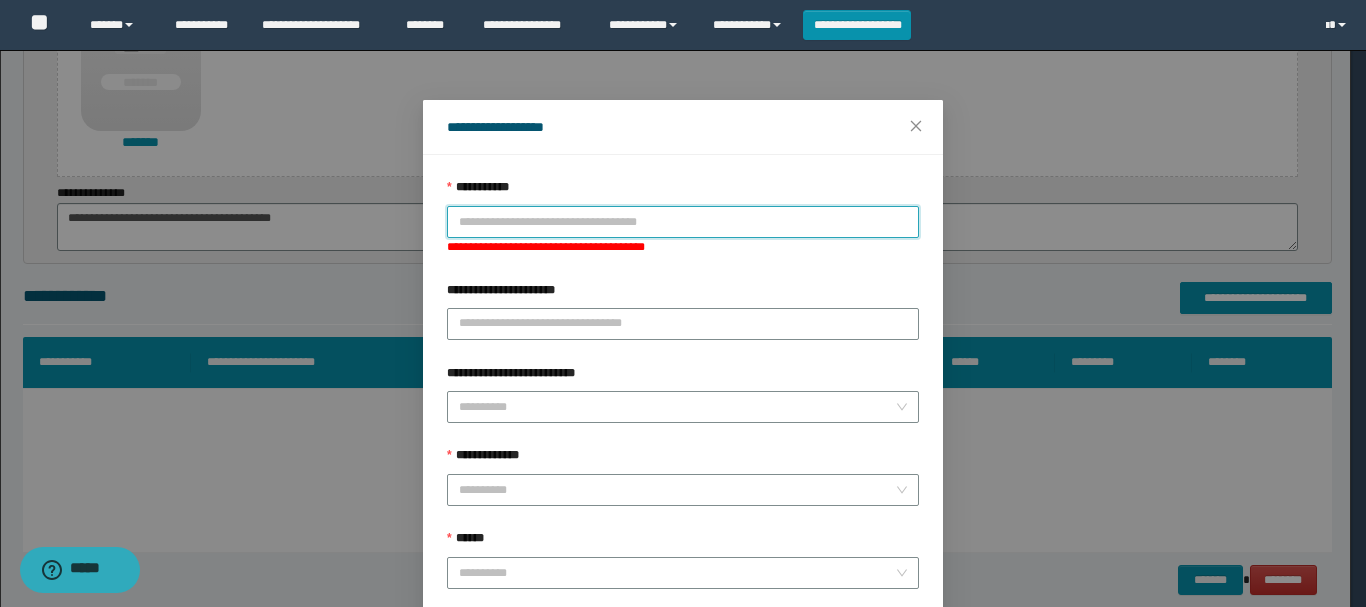 click on "**********" at bounding box center (683, 222) 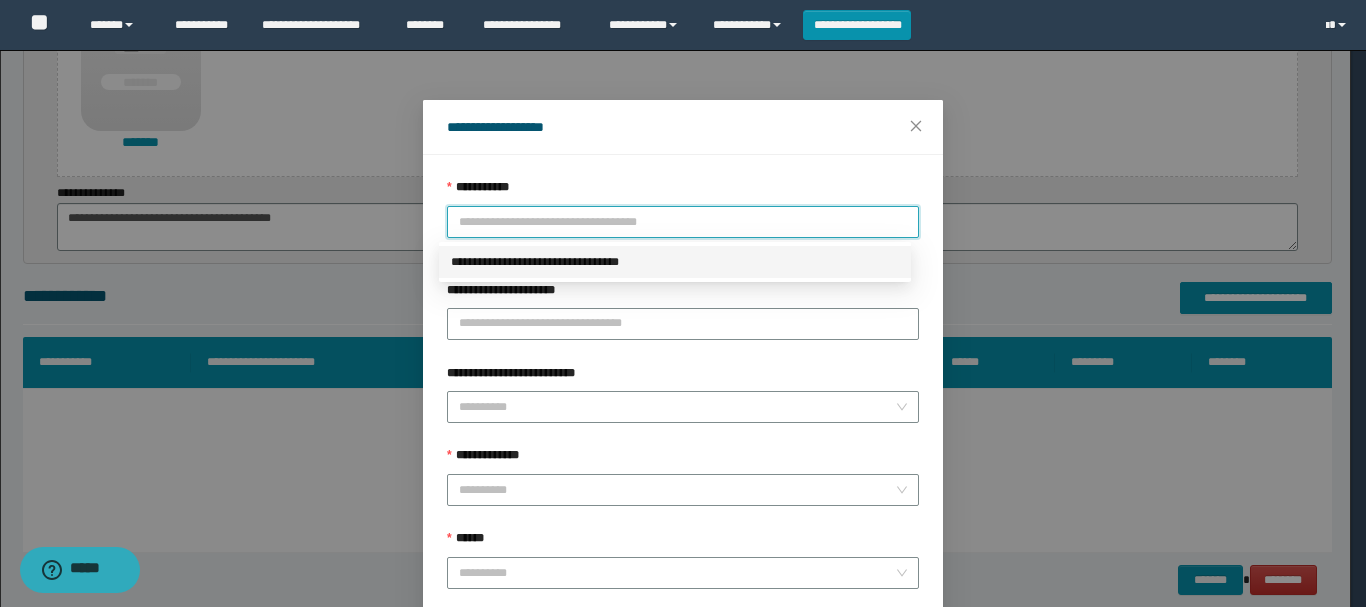 click on "**********" at bounding box center [675, 262] 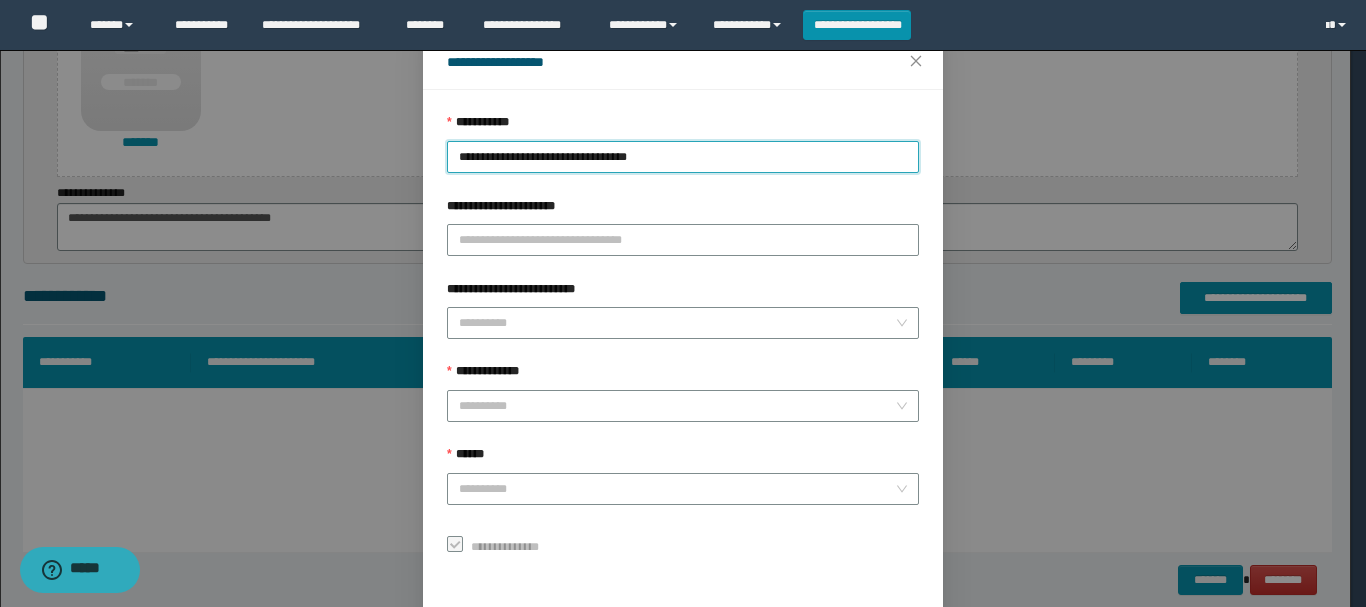 scroll, scrollTop: 100, scrollLeft: 0, axis: vertical 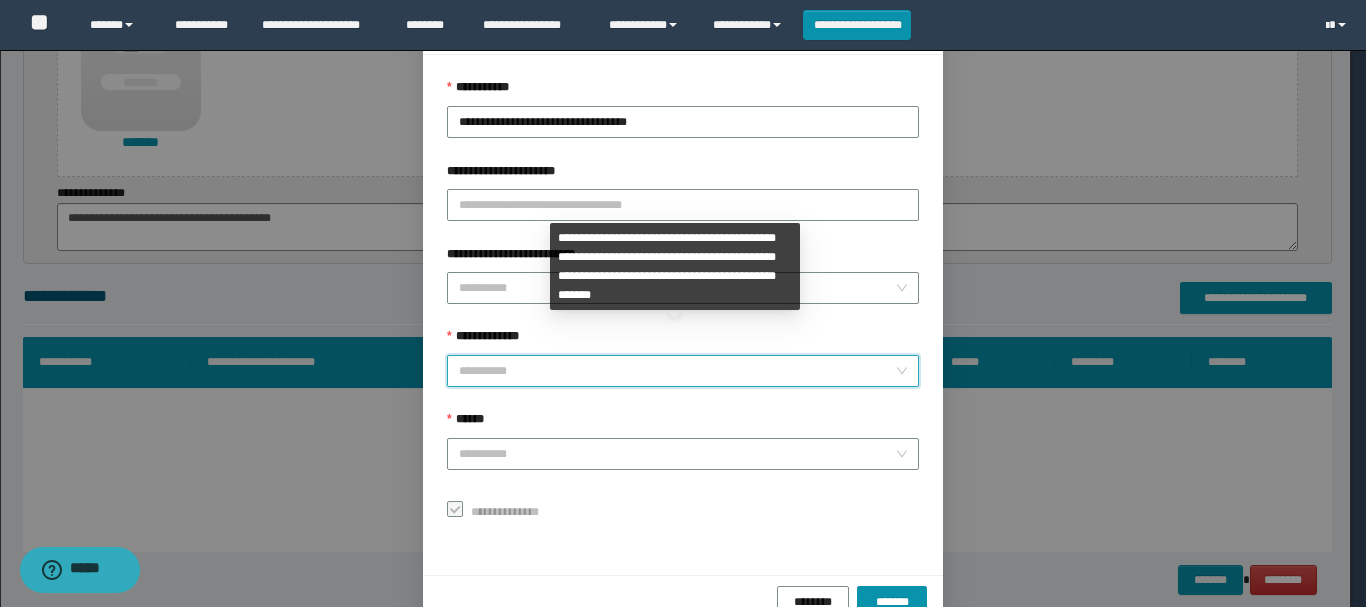 click on "**********" at bounding box center [677, 371] 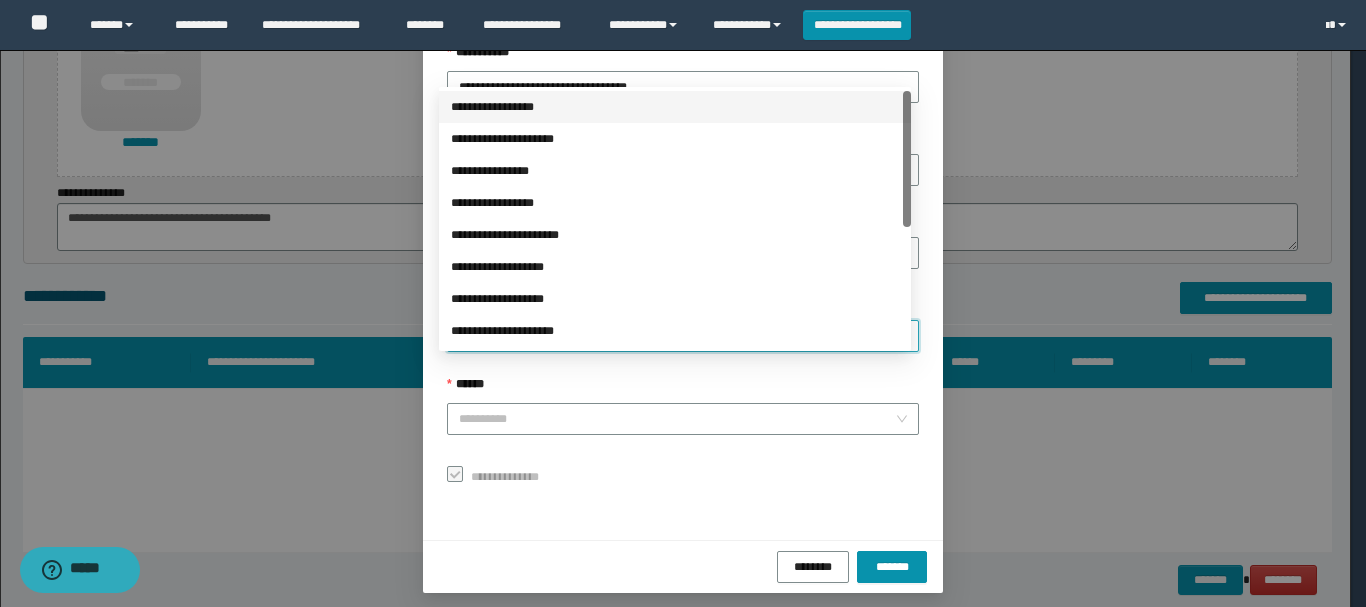 scroll, scrollTop: 145, scrollLeft: 0, axis: vertical 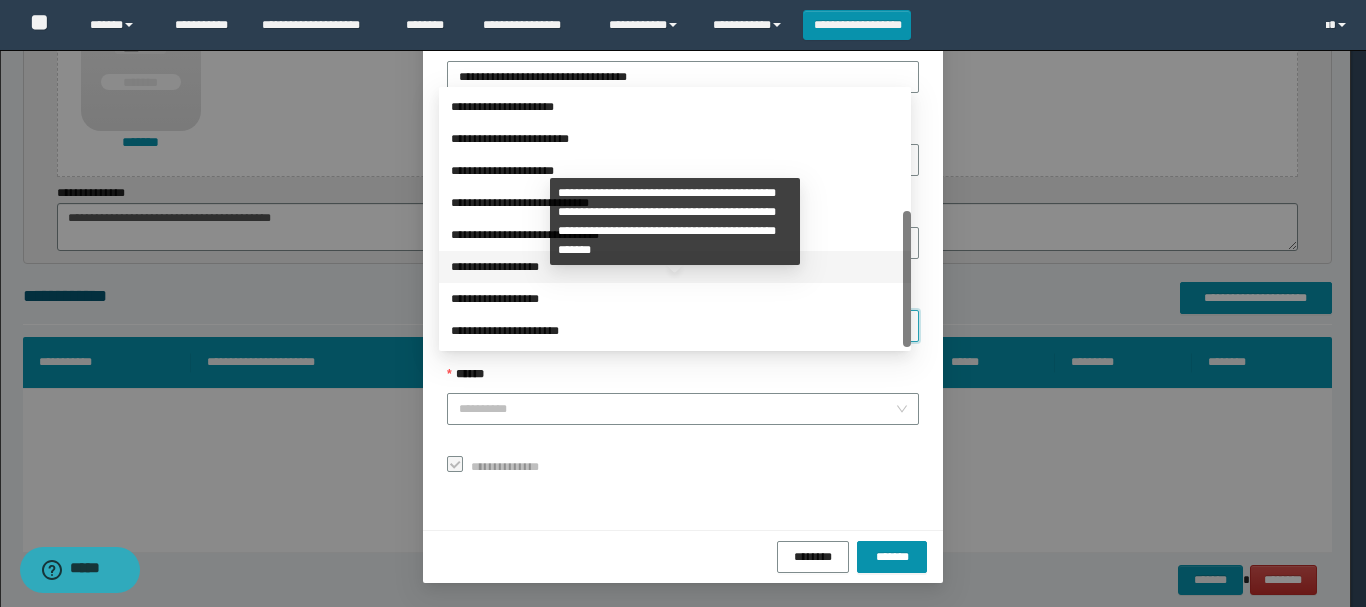click on "**********" at bounding box center (675, 267) 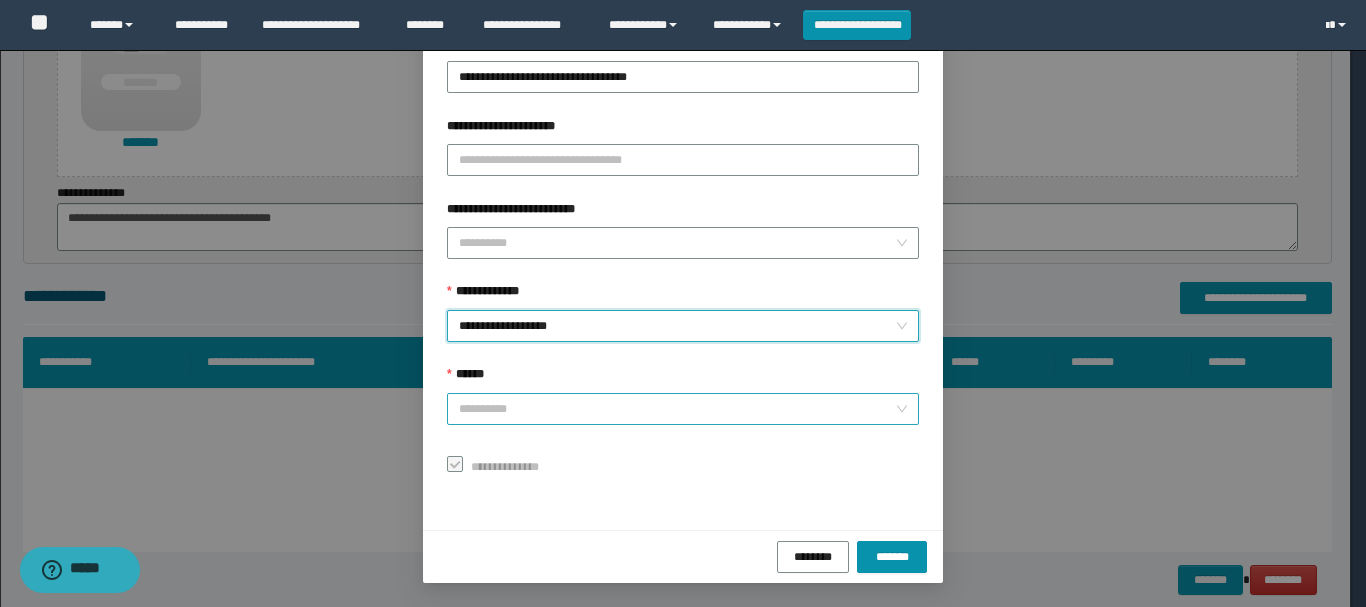 click on "******" at bounding box center [677, 409] 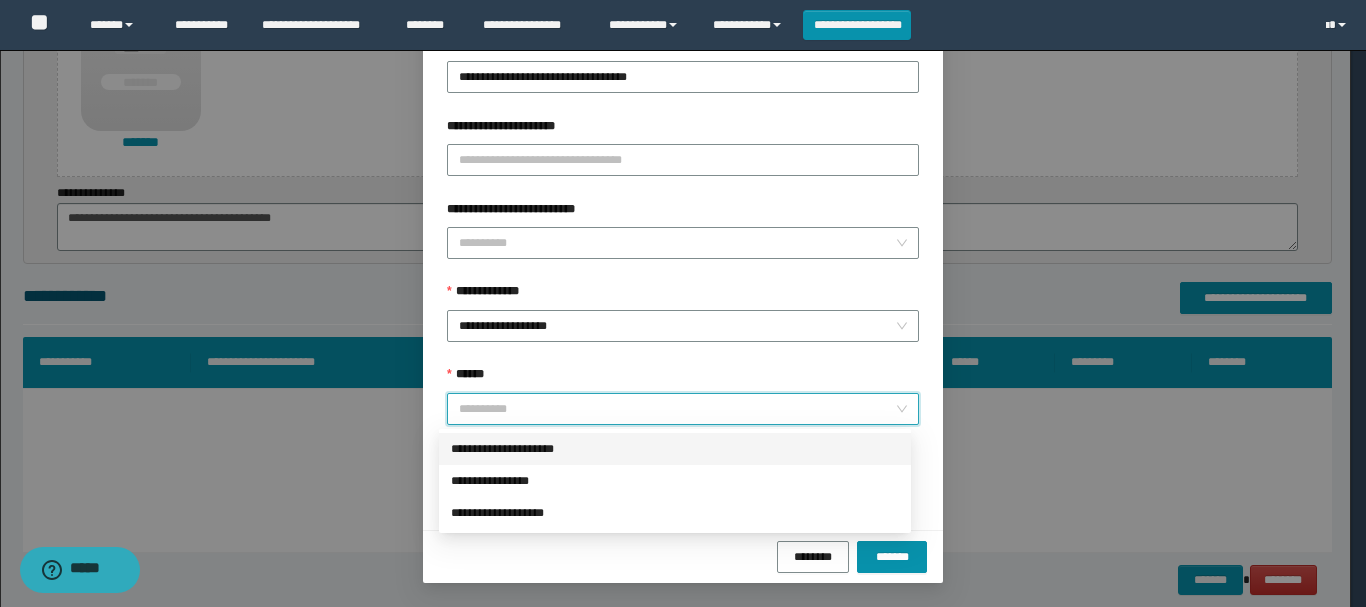 click on "**********" at bounding box center [675, 449] 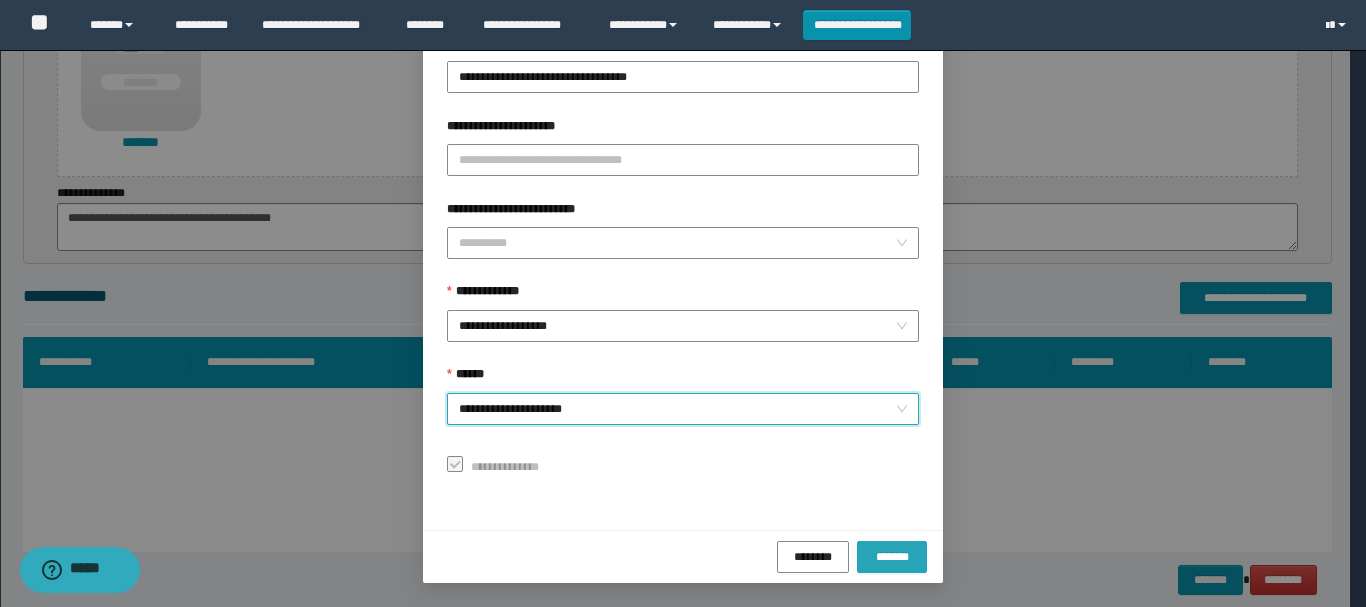 click on "*******" at bounding box center (892, 556) 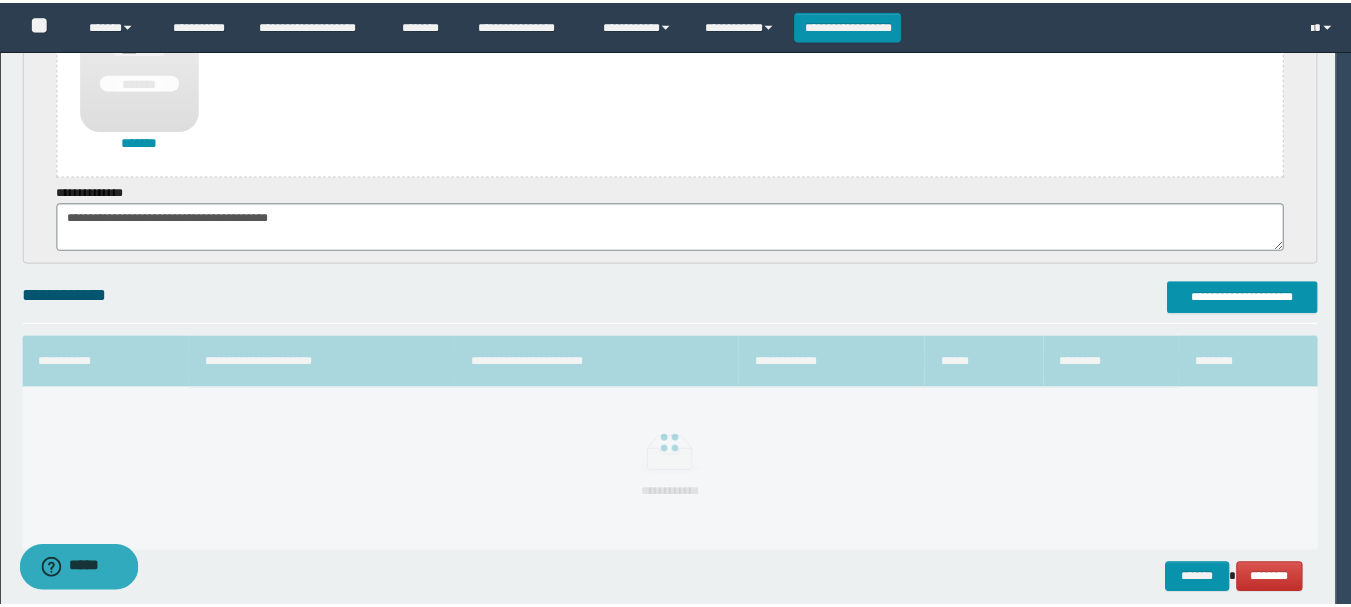 scroll, scrollTop: 98, scrollLeft: 0, axis: vertical 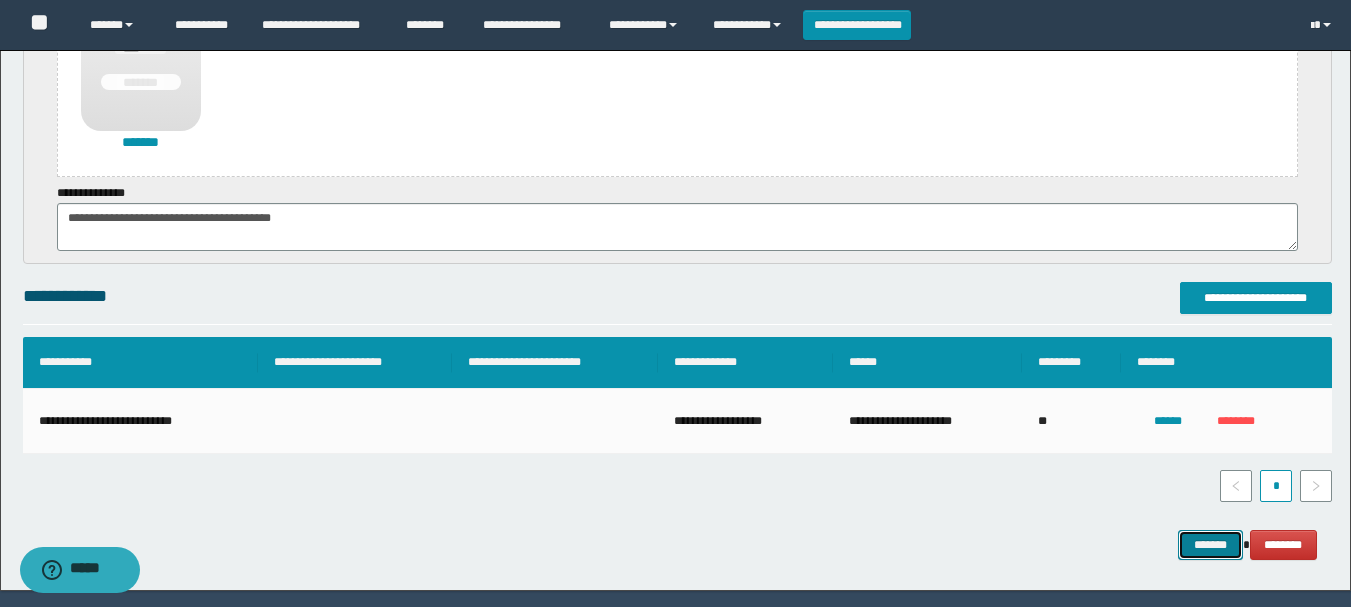 click on "*******" at bounding box center [1210, 545] 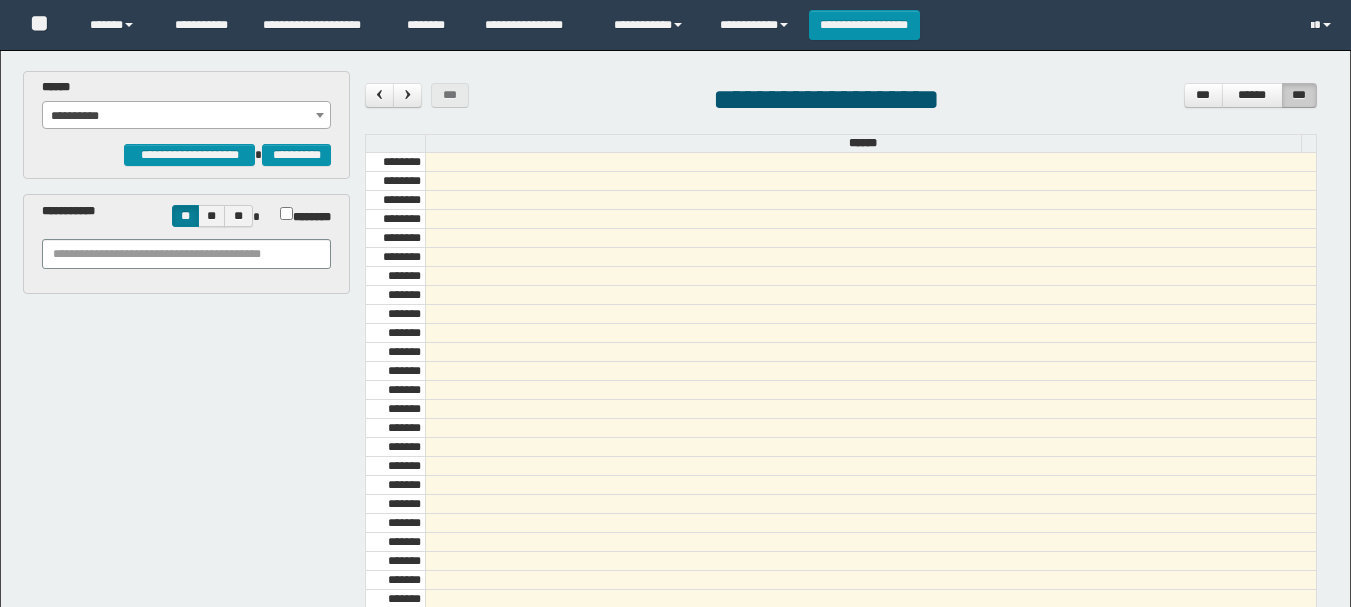 scroll, scrollTop: 0, scrollLeft: 0, axis: both 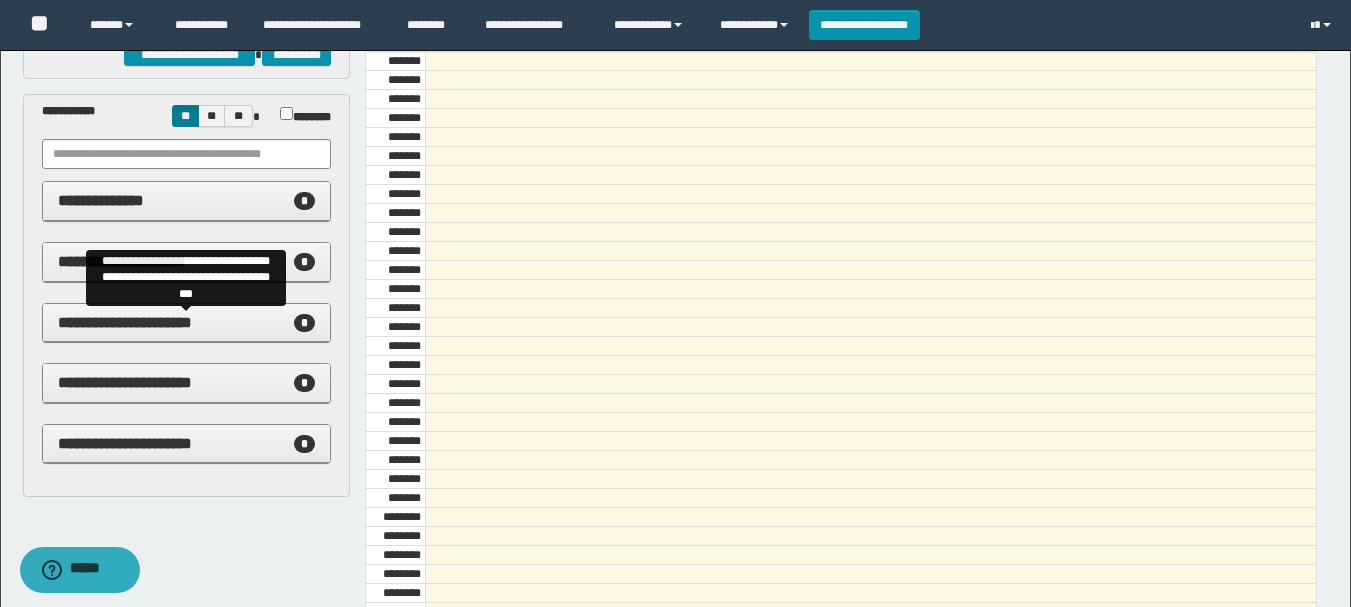 click on "**********" at bounding box center [125, 322] 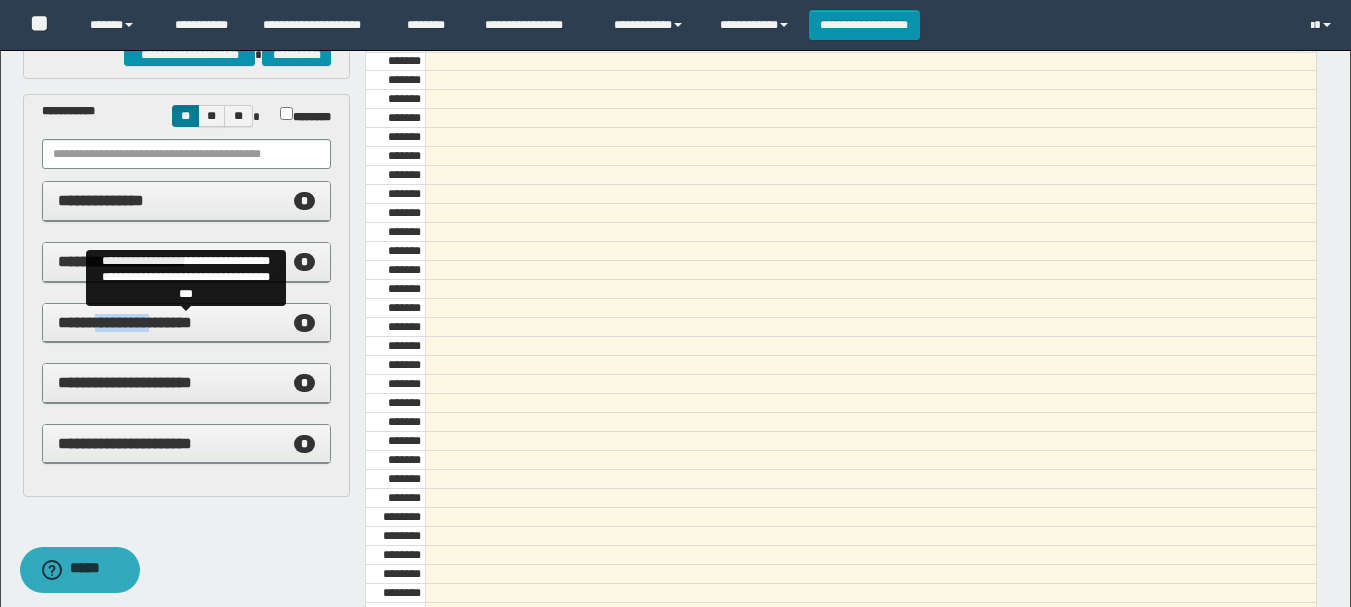 click on "**********" at bounding box center [125, 322] 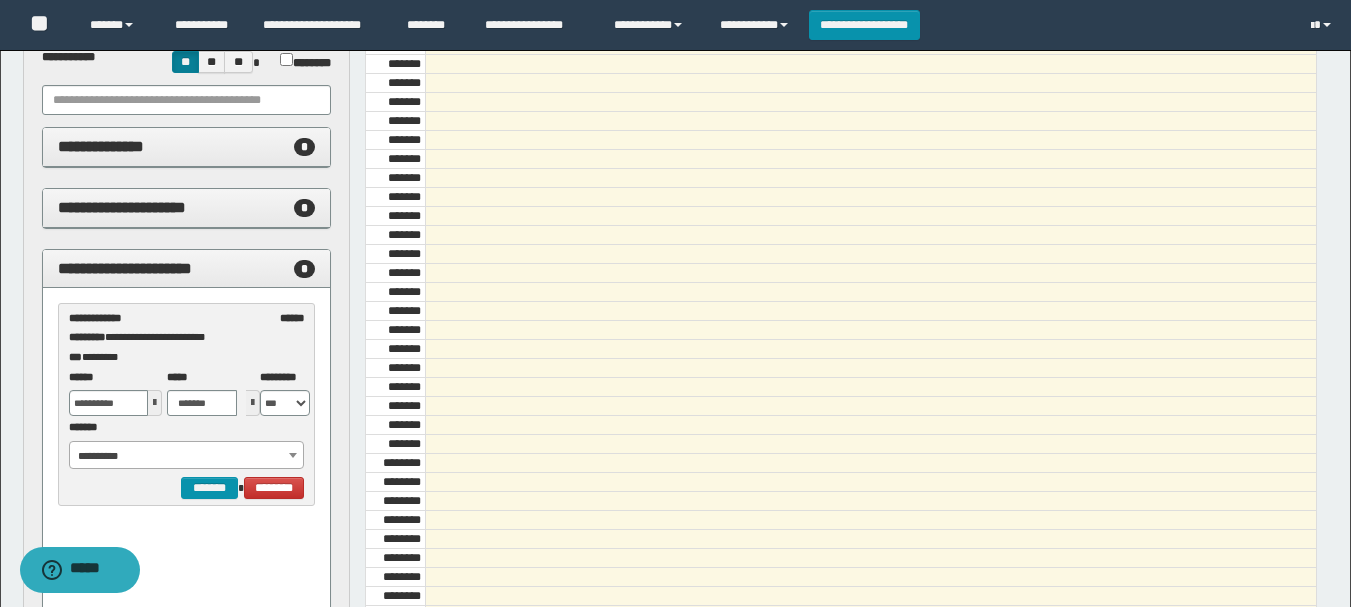 scroll, scrollTop: 200, scrollLeft: 0, axis: vertical 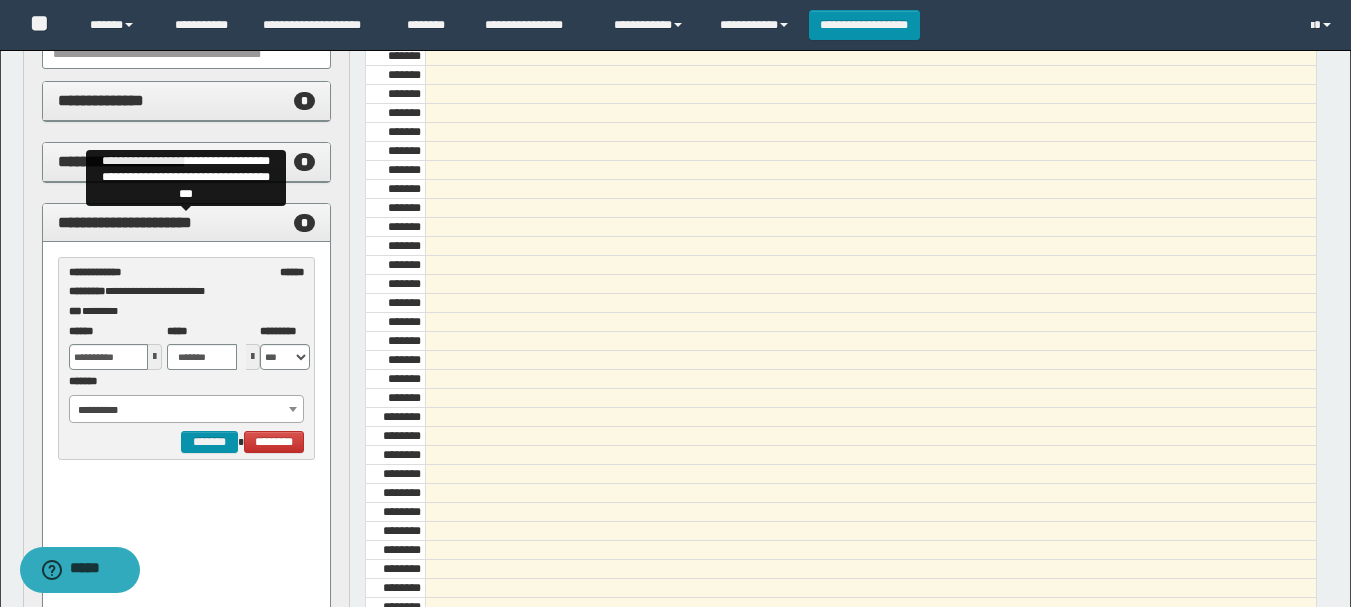 click on "**********" at bounding box center [125, 222] 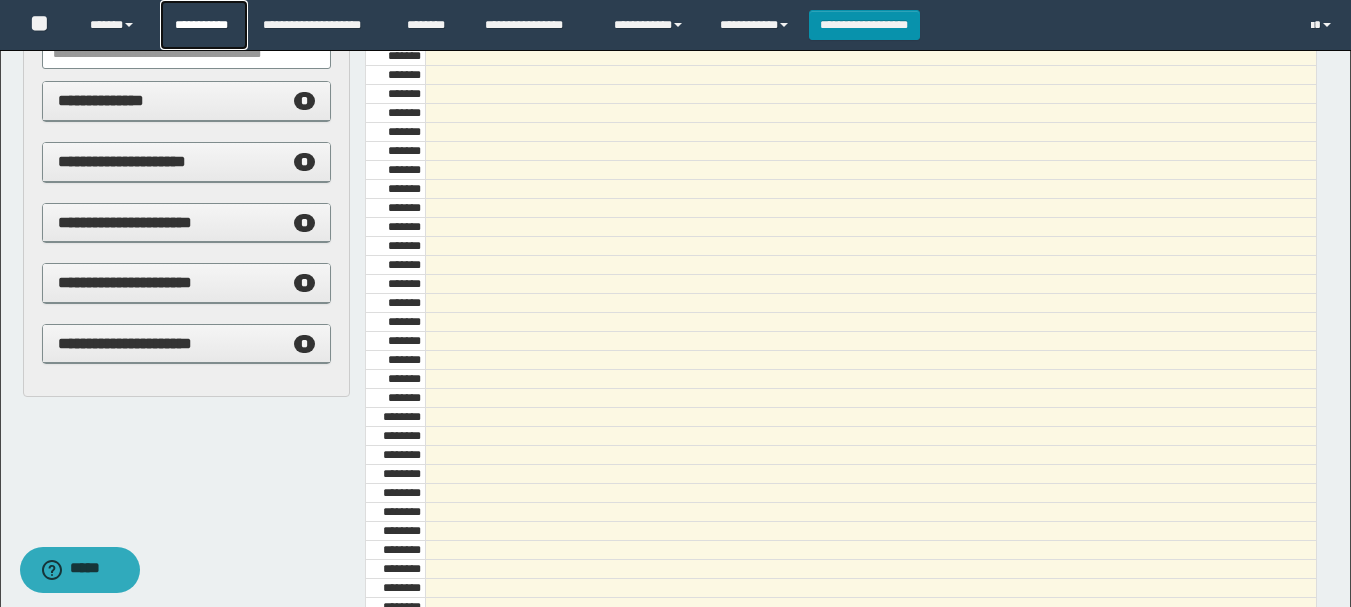 click on "**********" at bounding box center (204, 25) 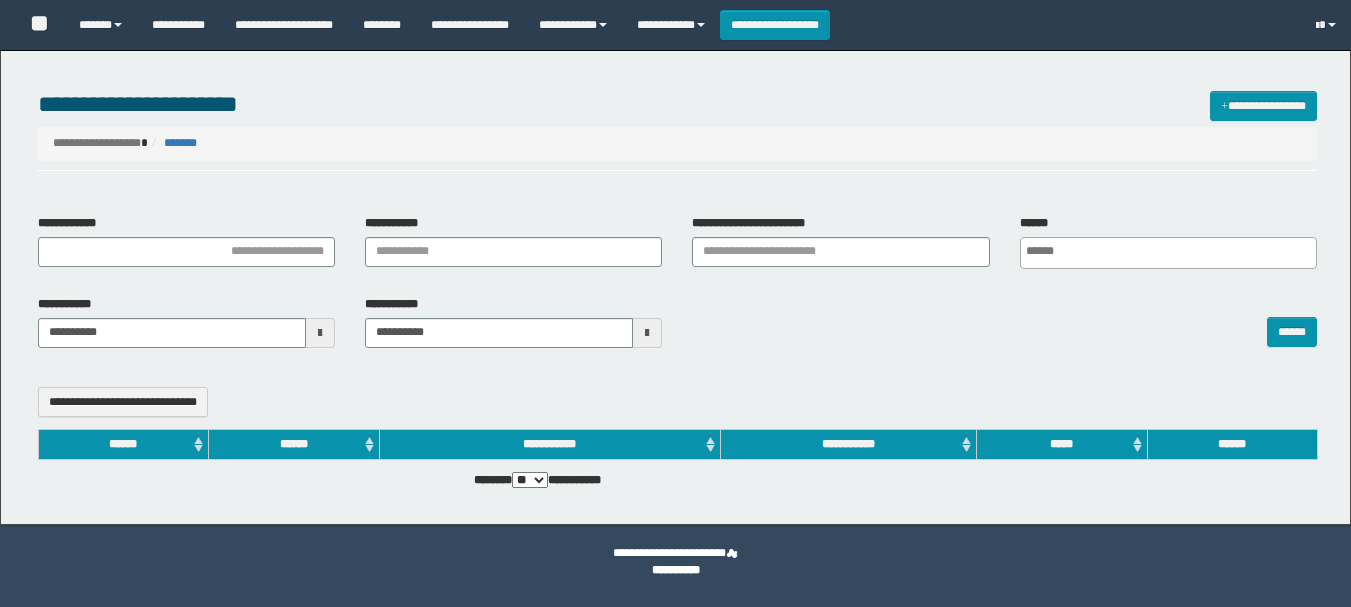 select 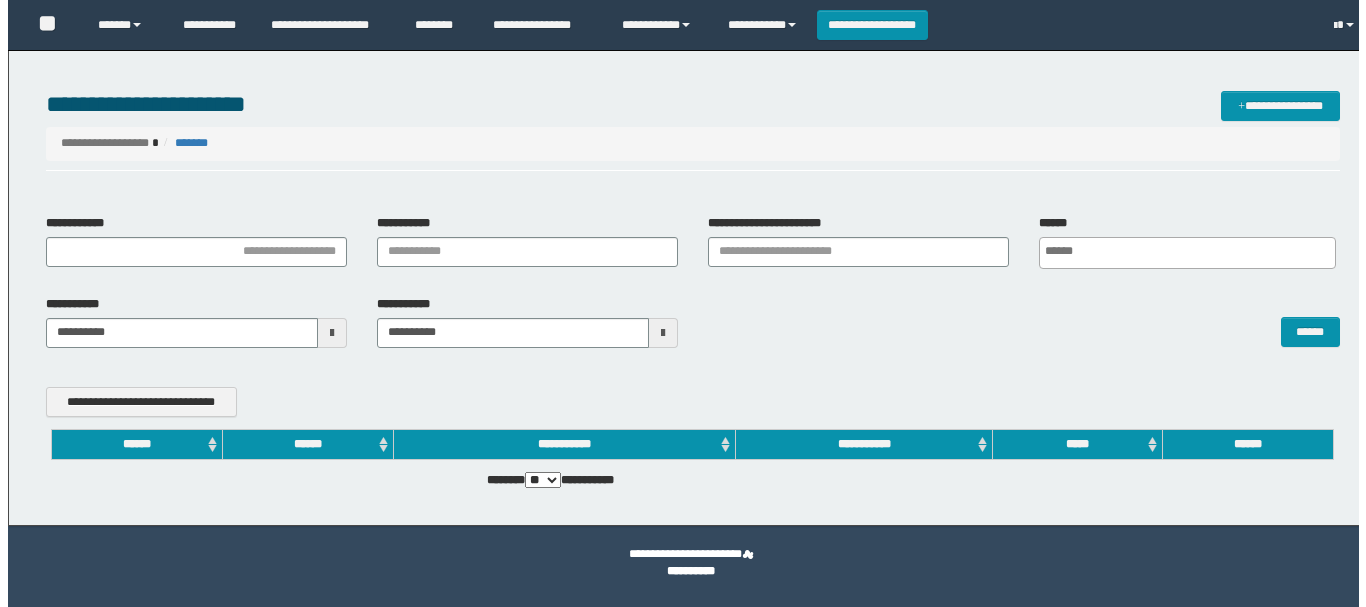 scroll, scrollTop: 0, scrollLeft: 0, axis: both 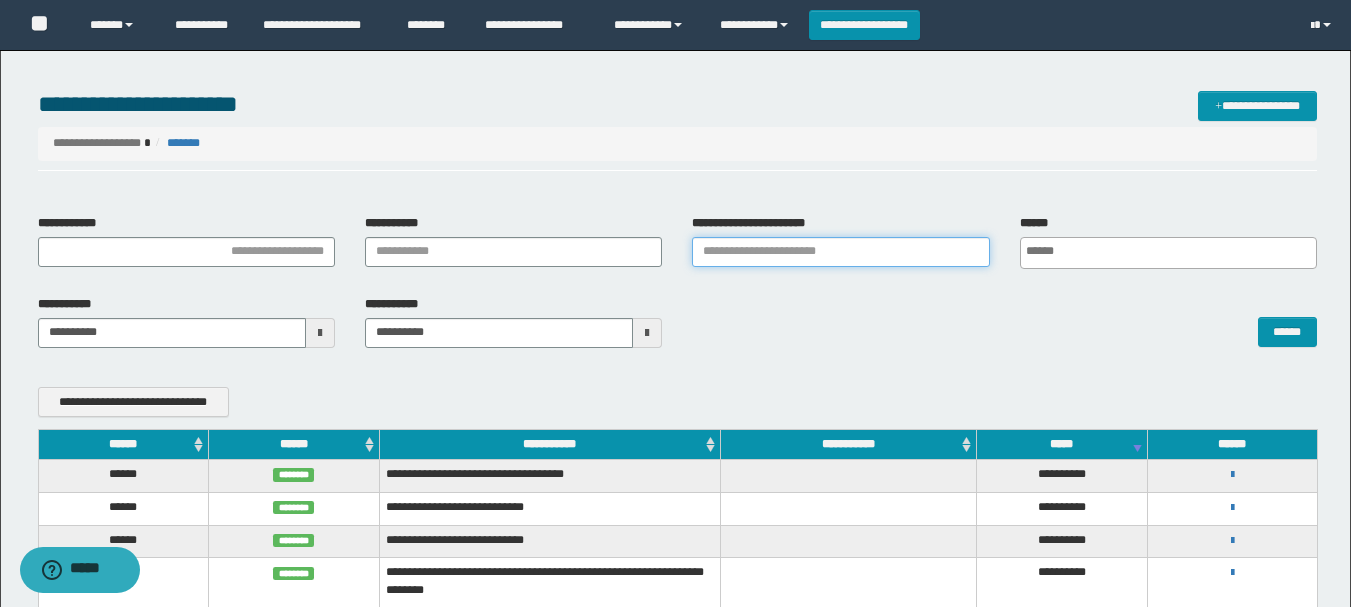 click on "**********" at bounding box center [840, 252] 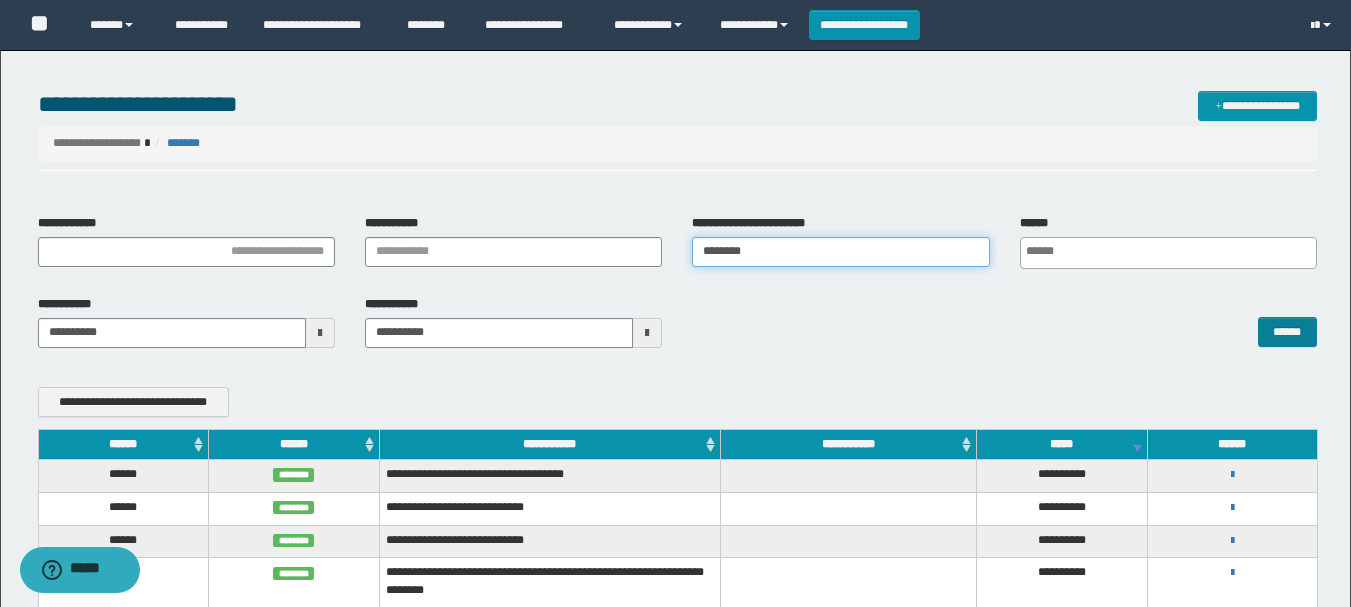 type on "********" 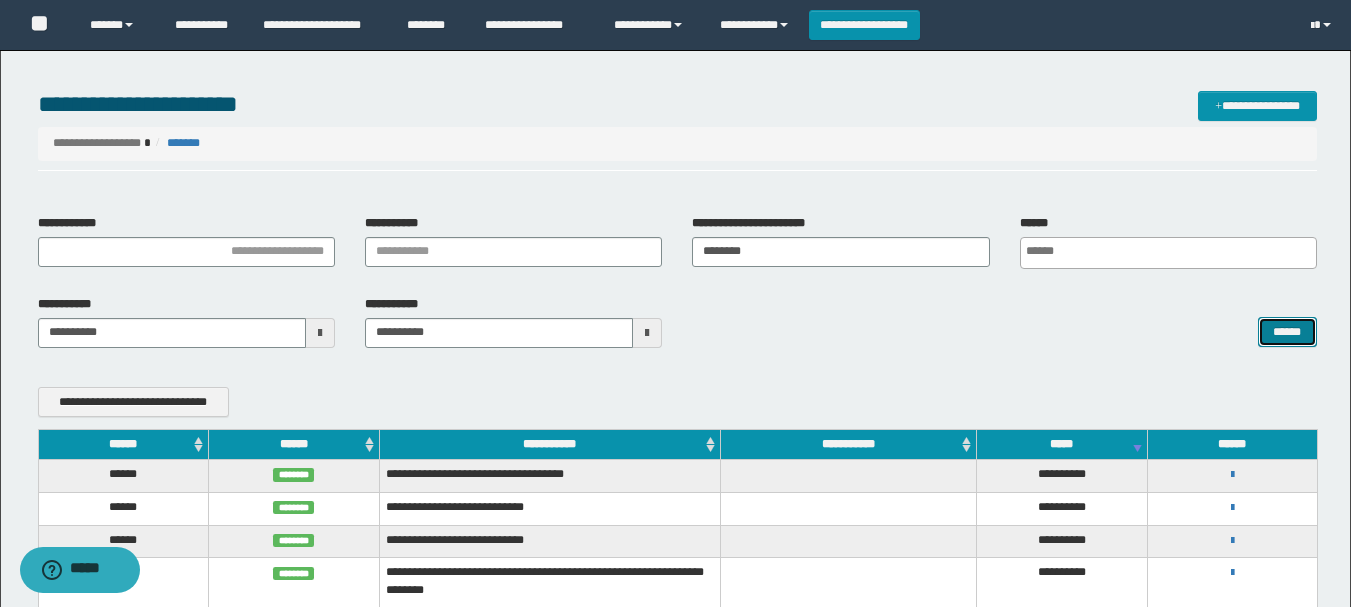 click on "******" at bounding box center [1287, 332] 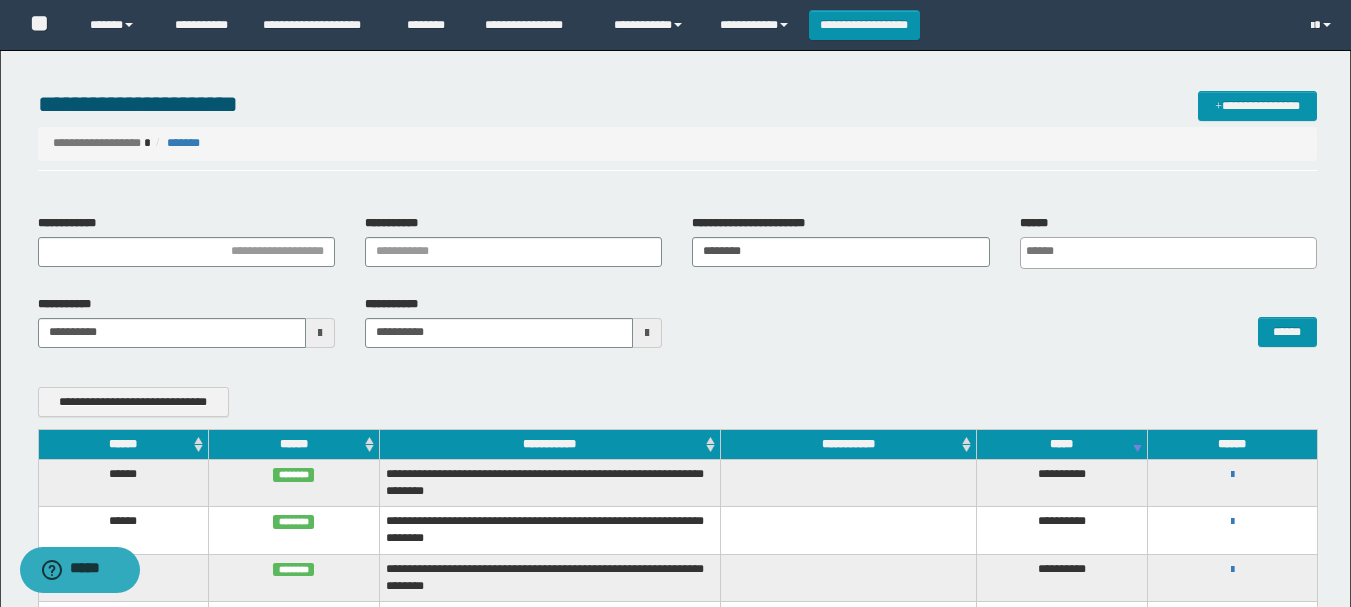 click on "**********" at bounding box center [1232, 474] 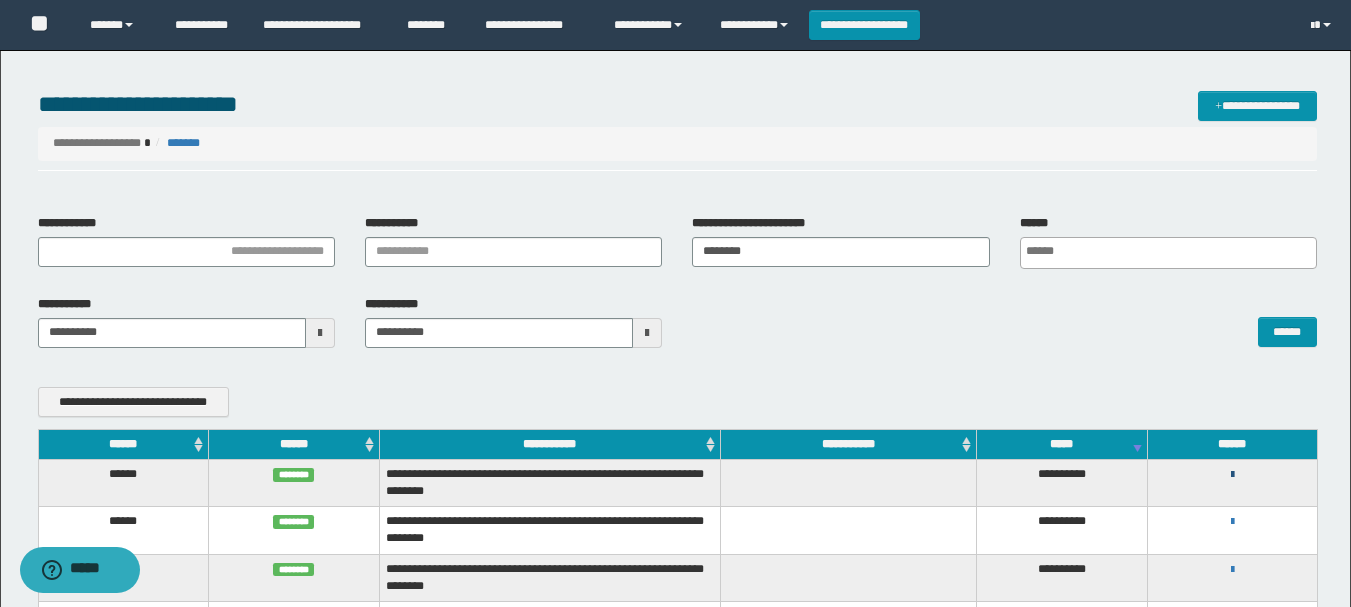 click at bounding box center (1232, 475) 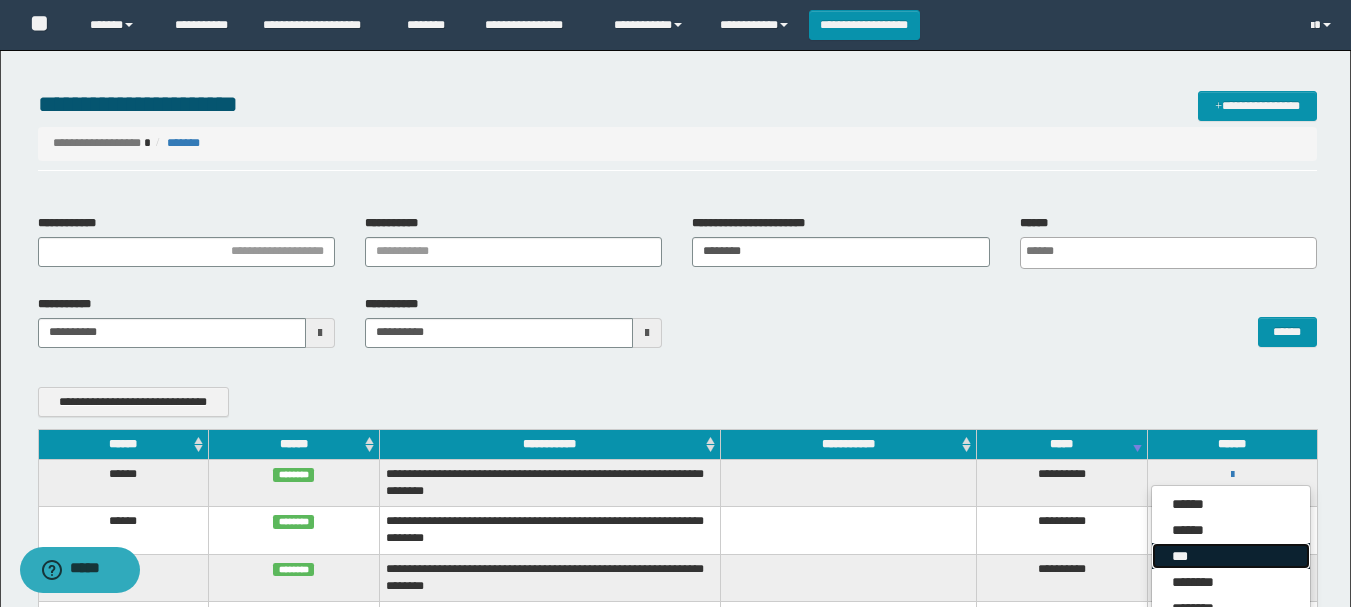 drag, startPoint x: 1213, startPoint y: 557, endPoint x: 1152, endPoint y: 545, distance: 62.169125 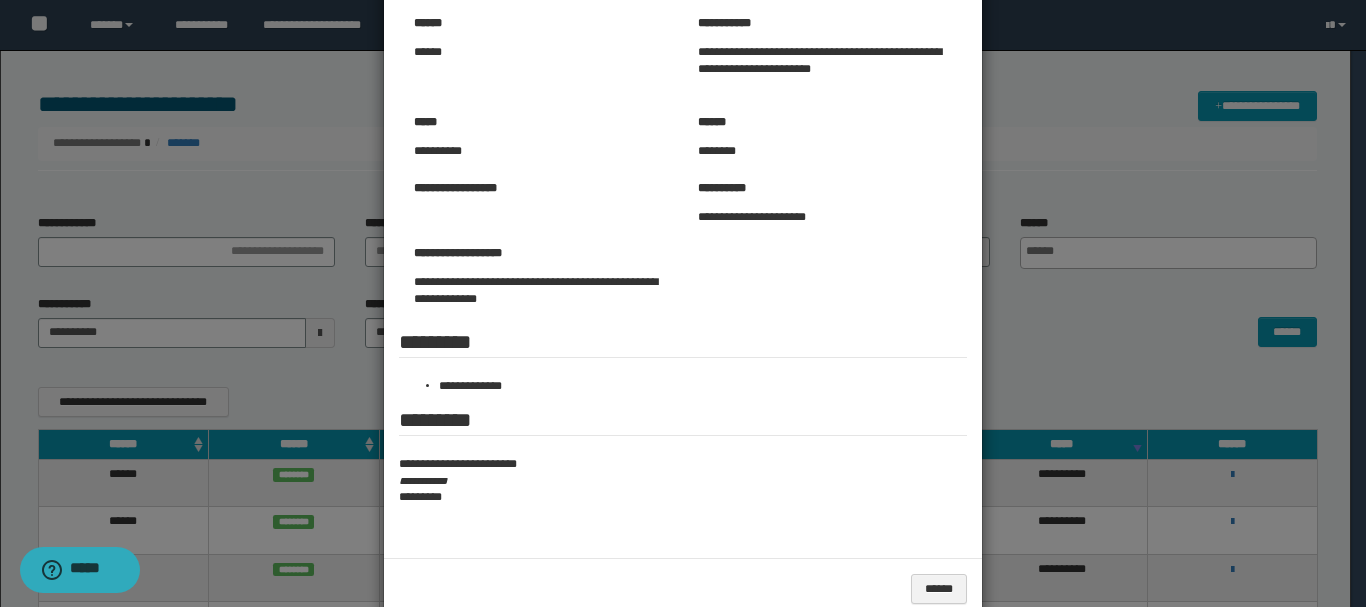 scroll, scrollTop: 143, scrollLeft: 0, axis: vertical 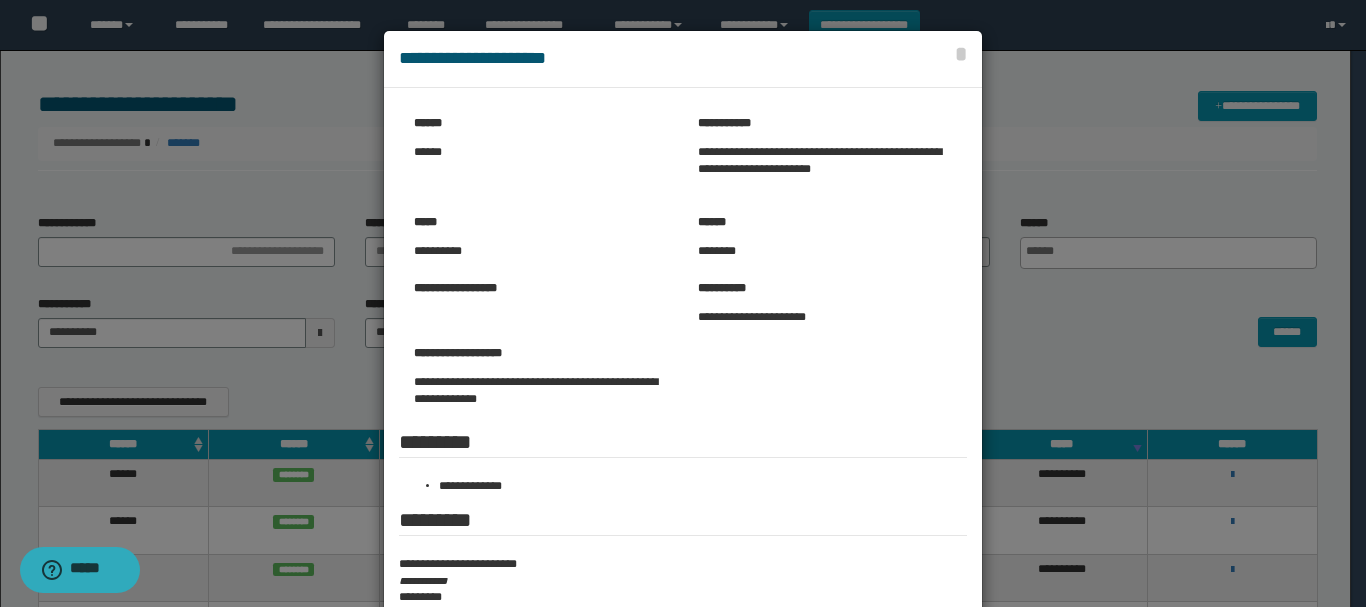 click on "**********" at bounding box center (683, 59) 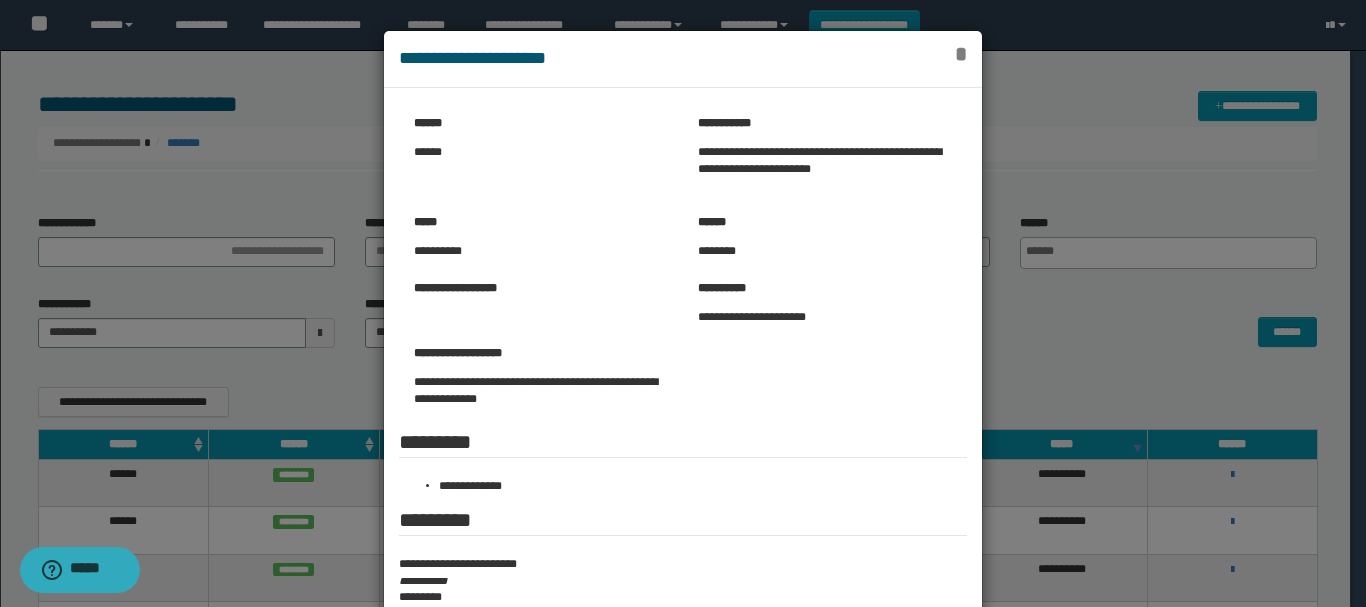 click on "*" at bounding box center (961, 54) 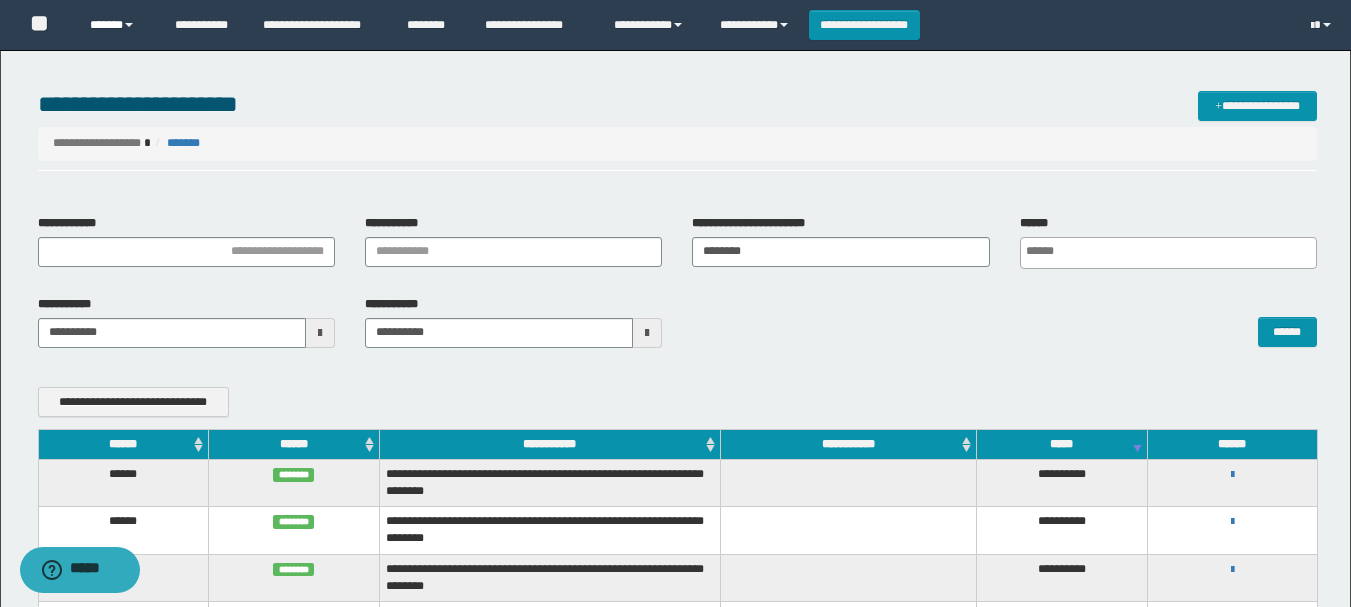 click on "******" at bounding box center [117, 25] 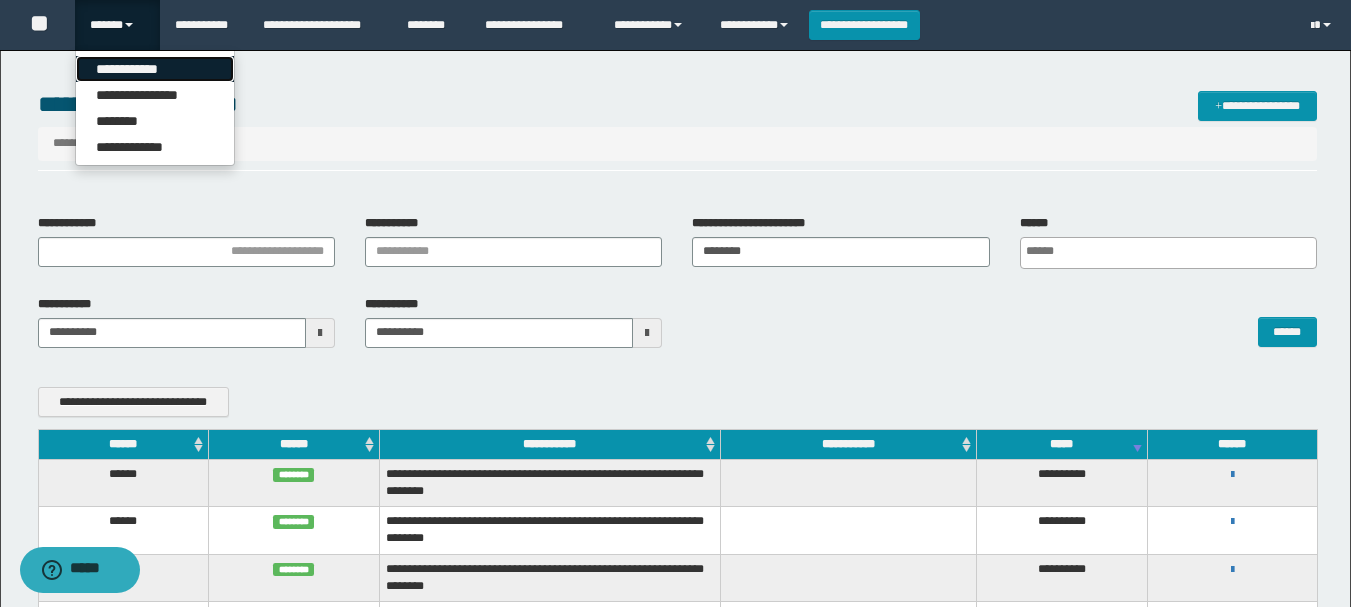 click on "**********" at bounding box center (155, 69) 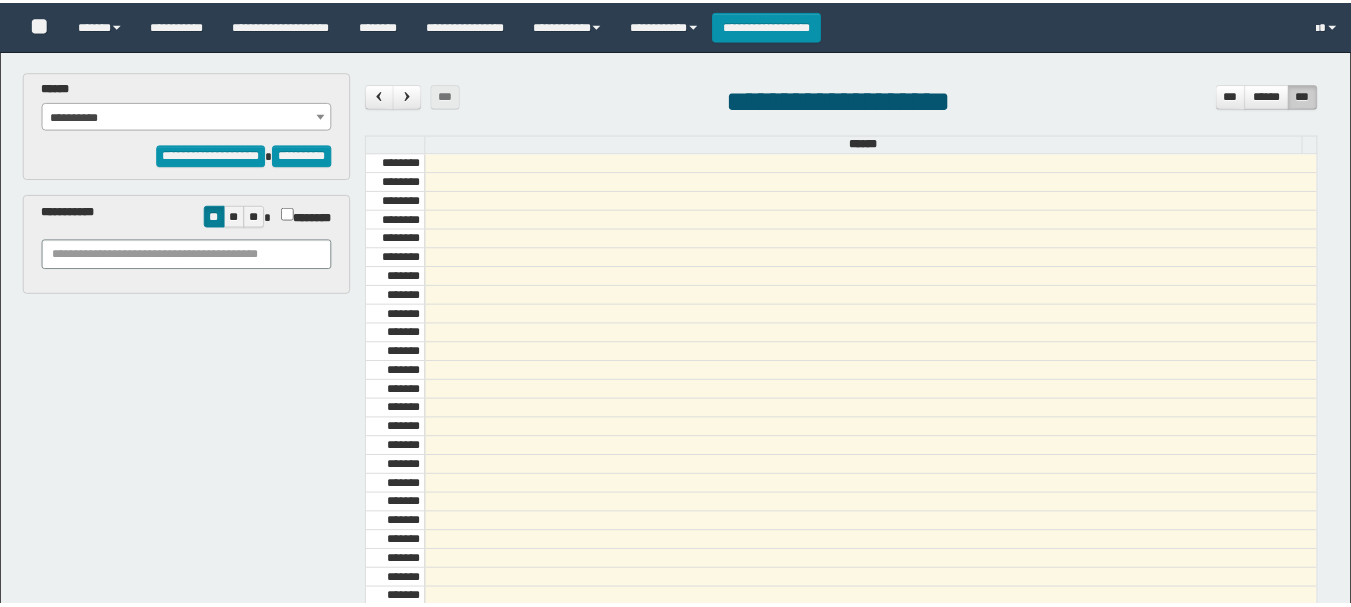 scroll, scrollTop: 0, scrollLeft: 0, axis: both 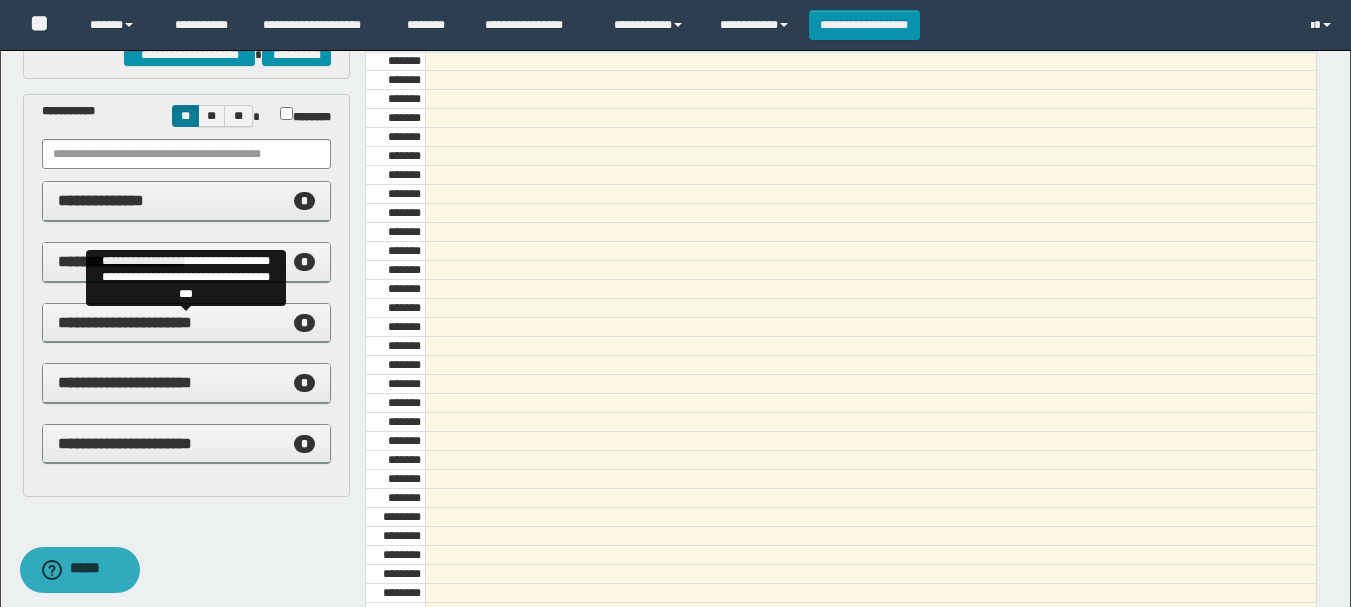 click on "**********" at bounding box center (125, 322) 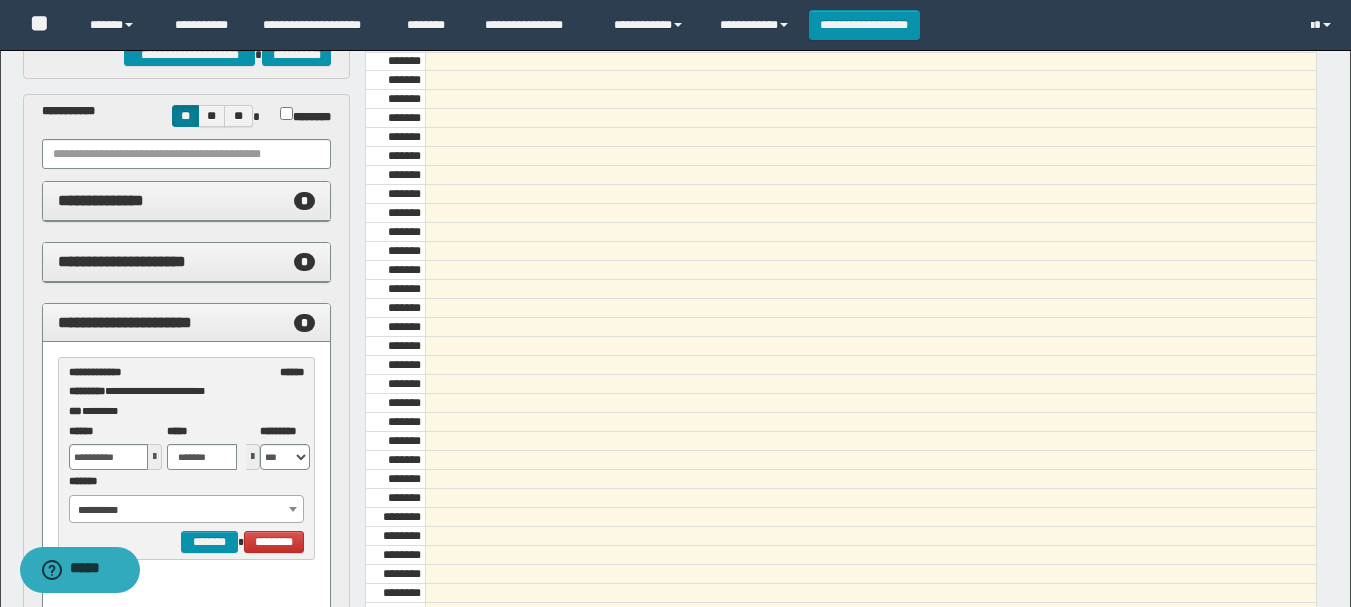 click on "**********" at bounding box center [186, 510] 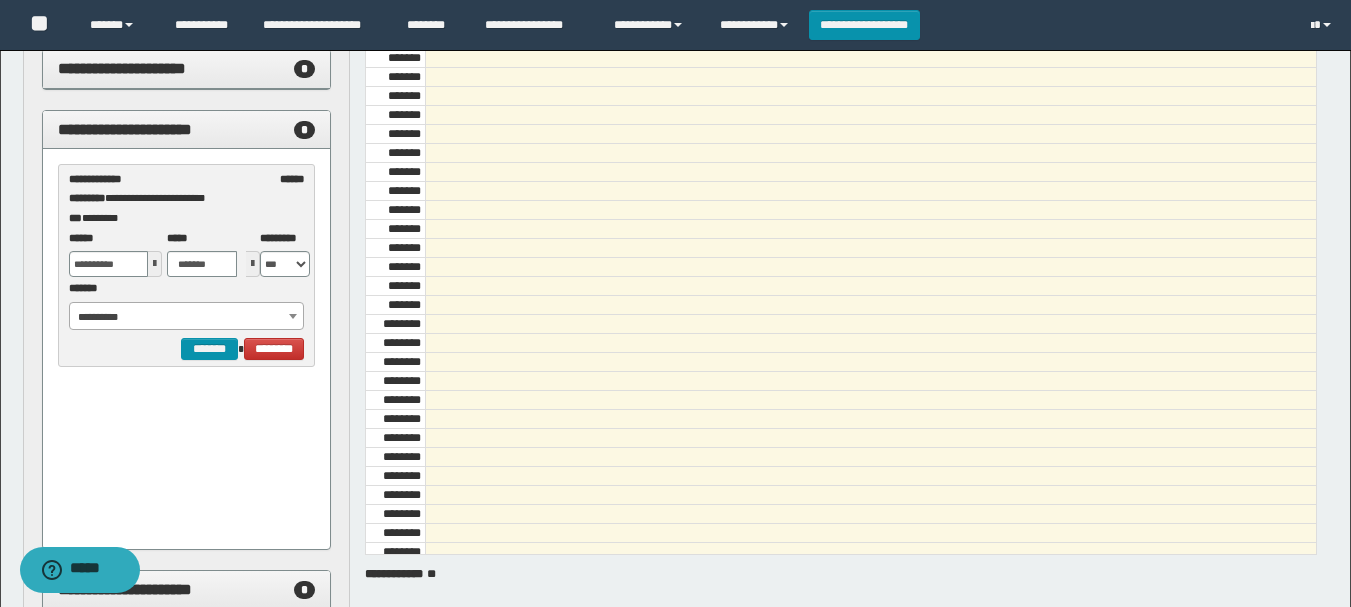 scroll, scrollTop: 300, scrollLeft: 0, axis: vertical 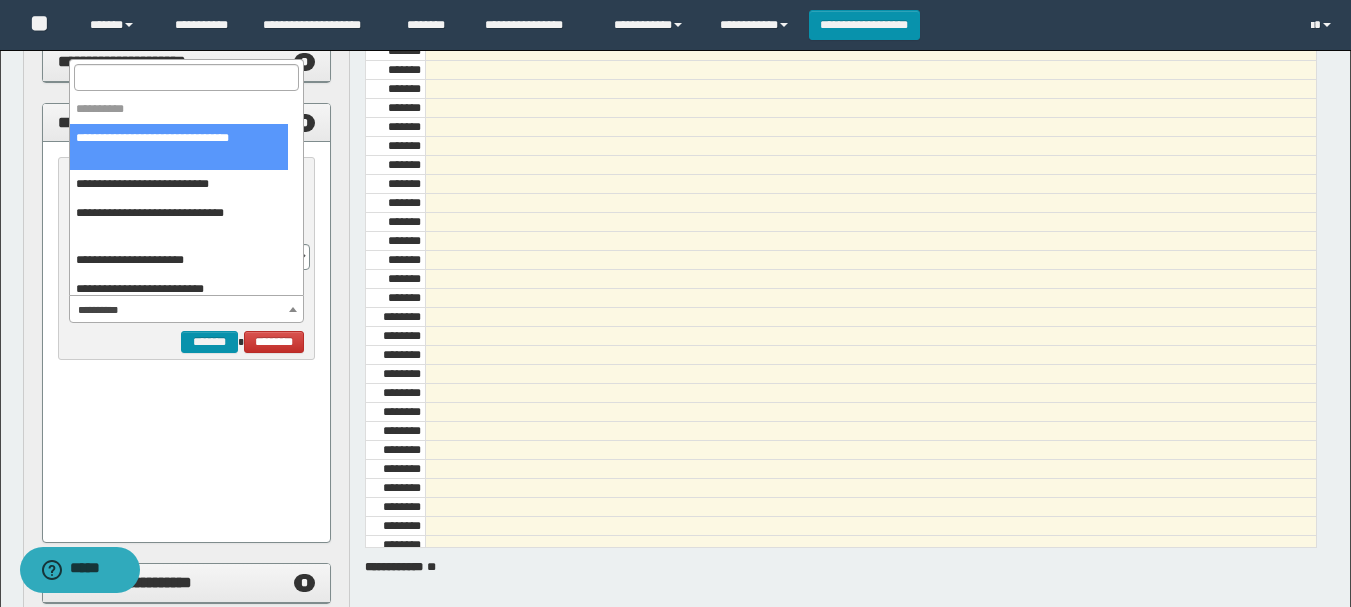 click on "**********" at bounding box center (186, 310) 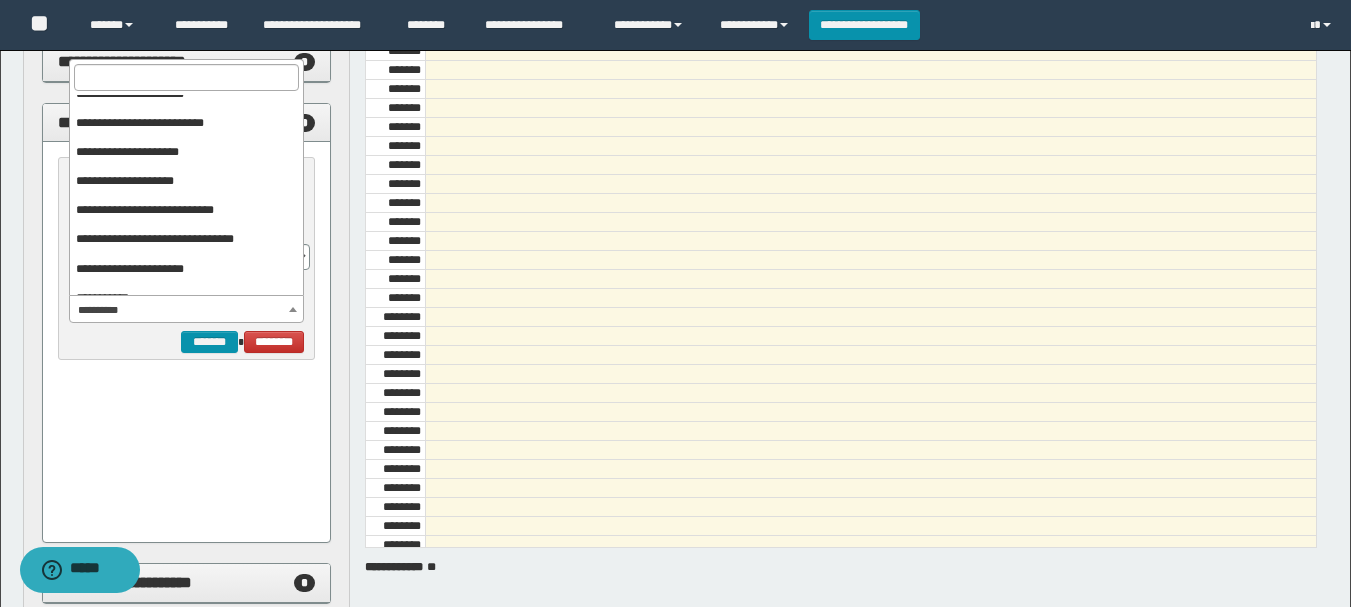 scroll, scrollTop: 184, scrollLeft: 0, axis: vertical 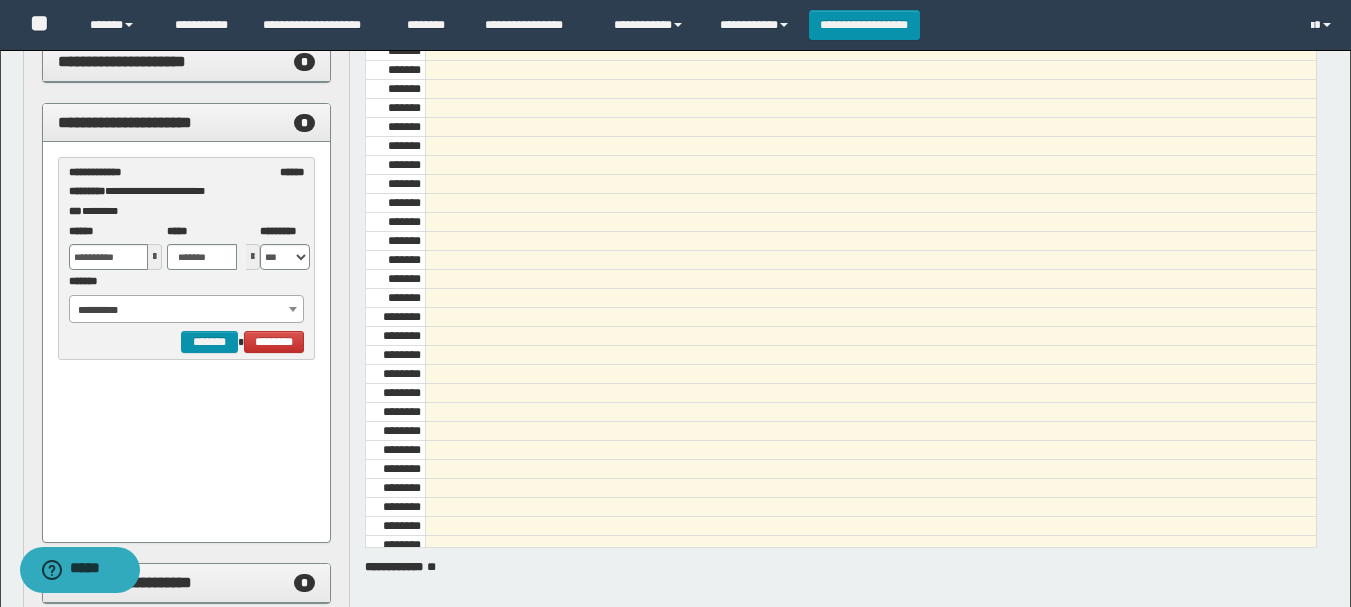 click on "**********" at bounding box center (675, 239) 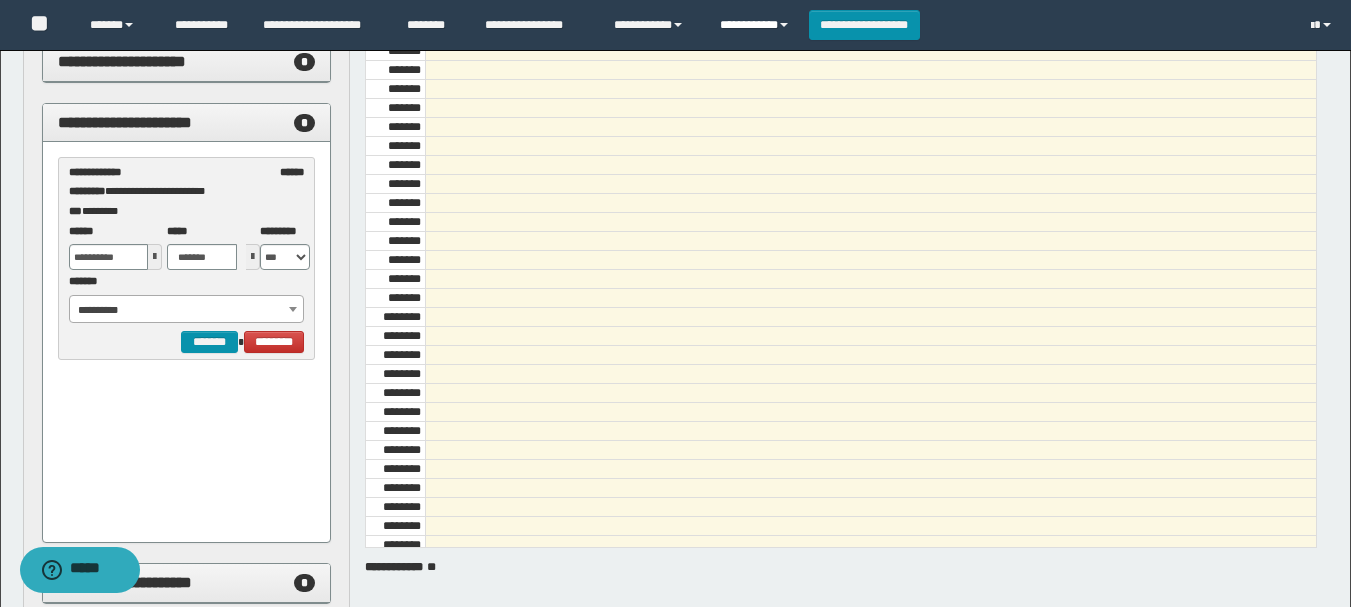 click on "**********" at bounding box center (757, 25) 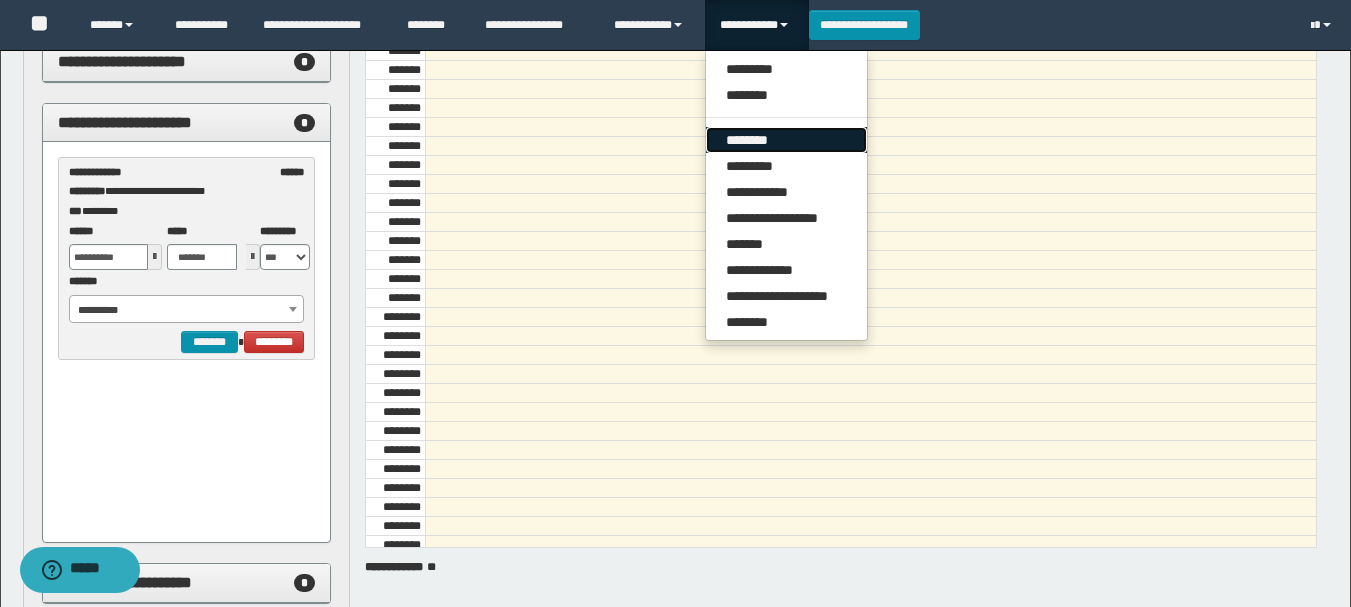 click on "********" at bounding box center [786, 140] 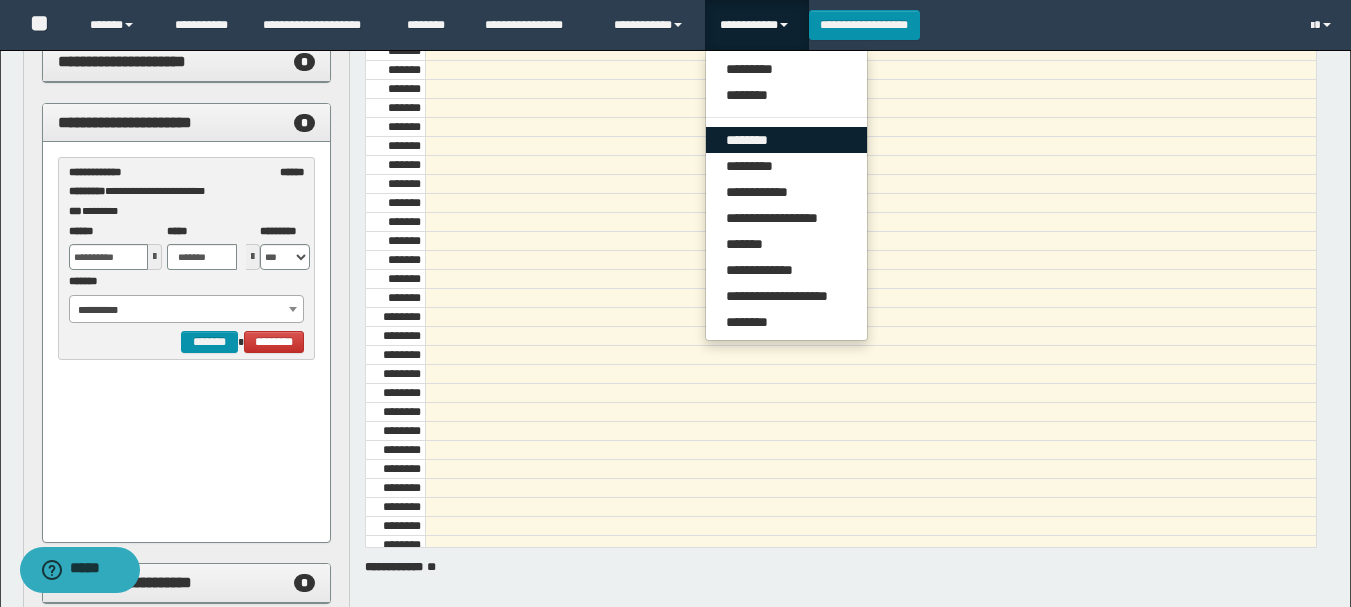 click at bounding box center (870, 146) 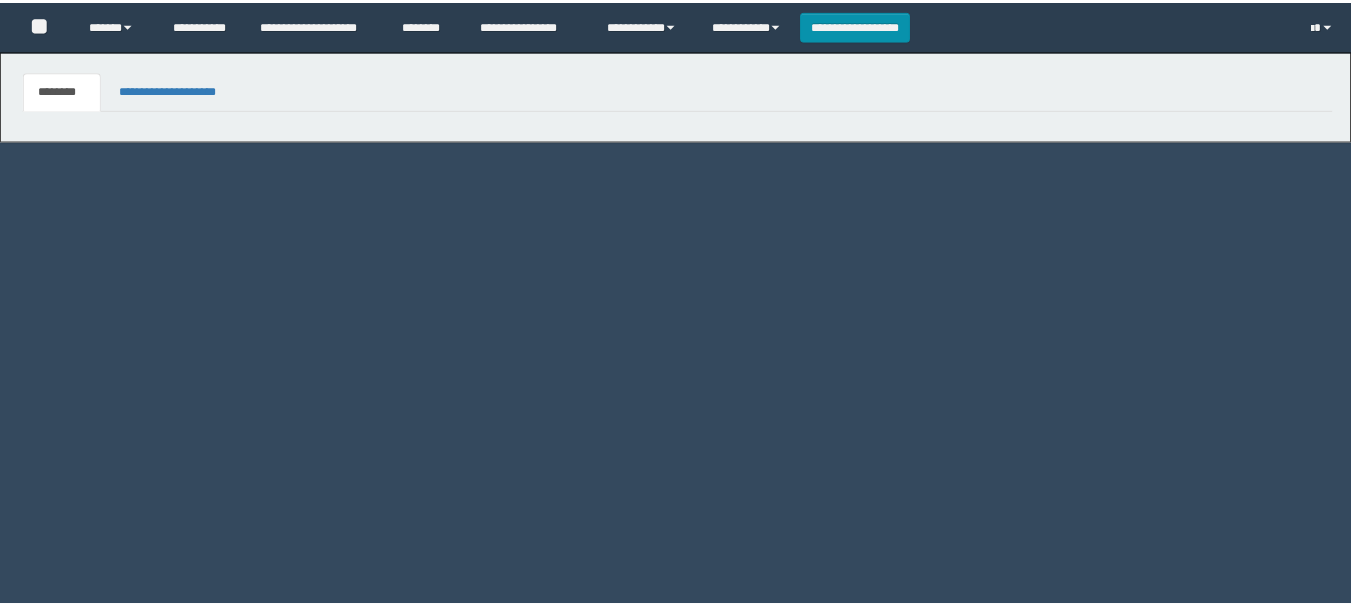 scroll, scrollTop: 0, scrollLeft: 0, axis: both 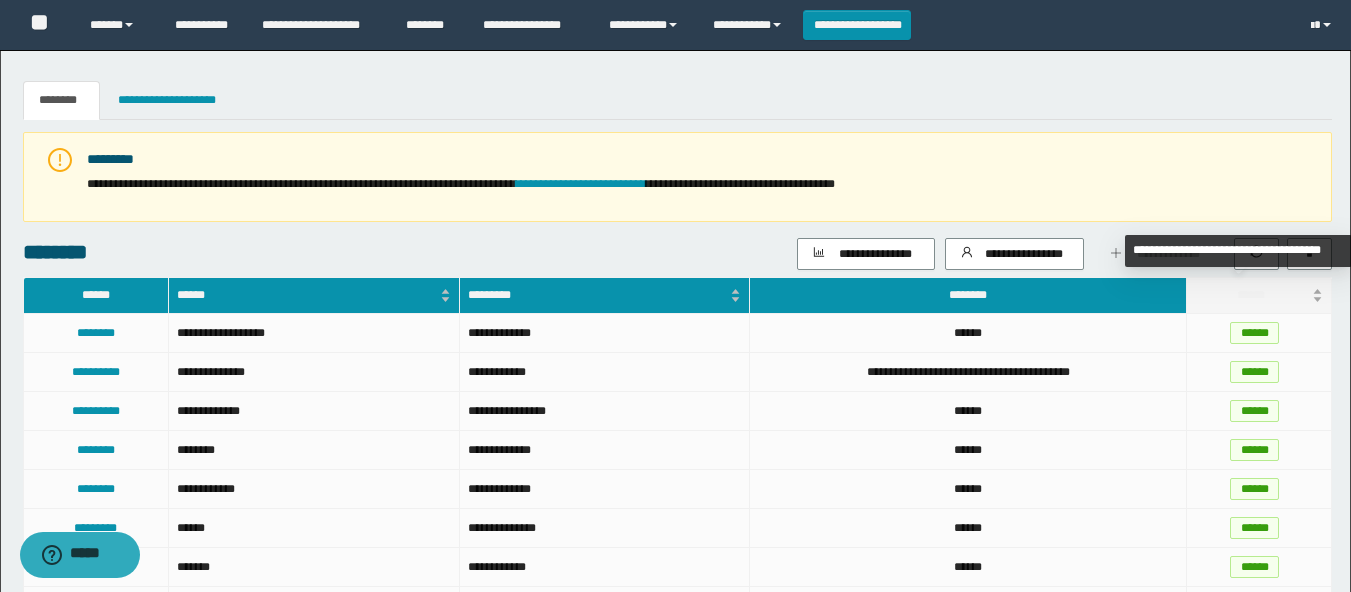 click on "******" at bounding box center (1259, 295) 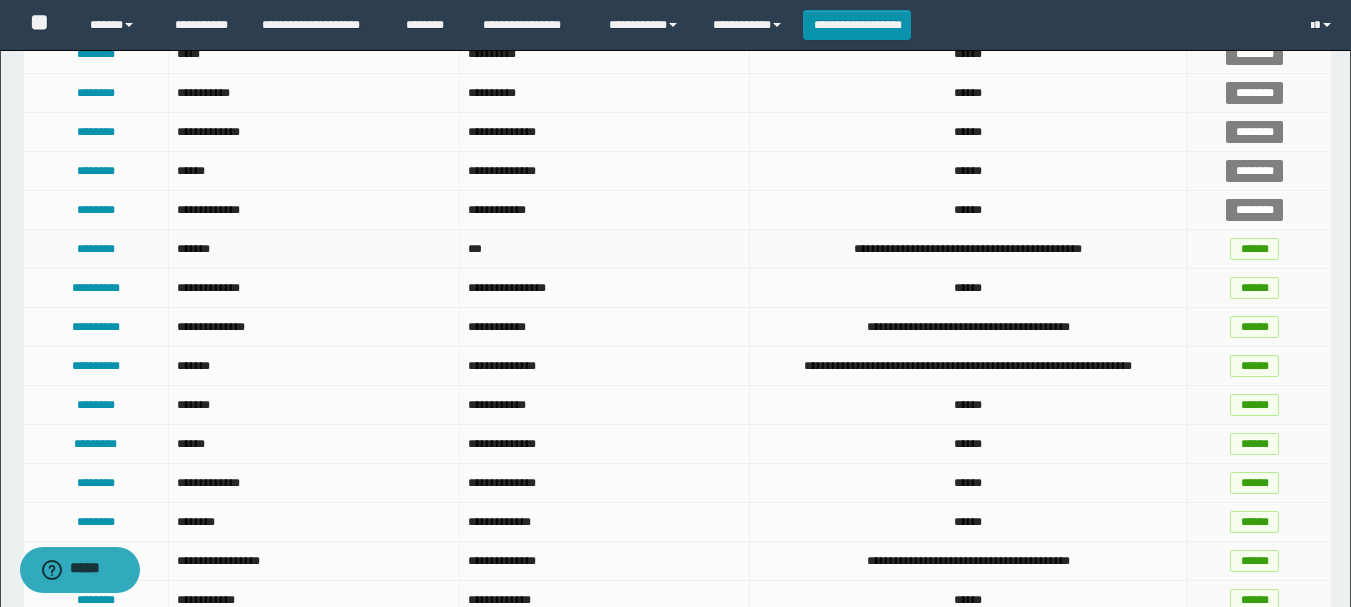 scroll, scrollTop: 1500, scrollLeft: 0, axis: vertical 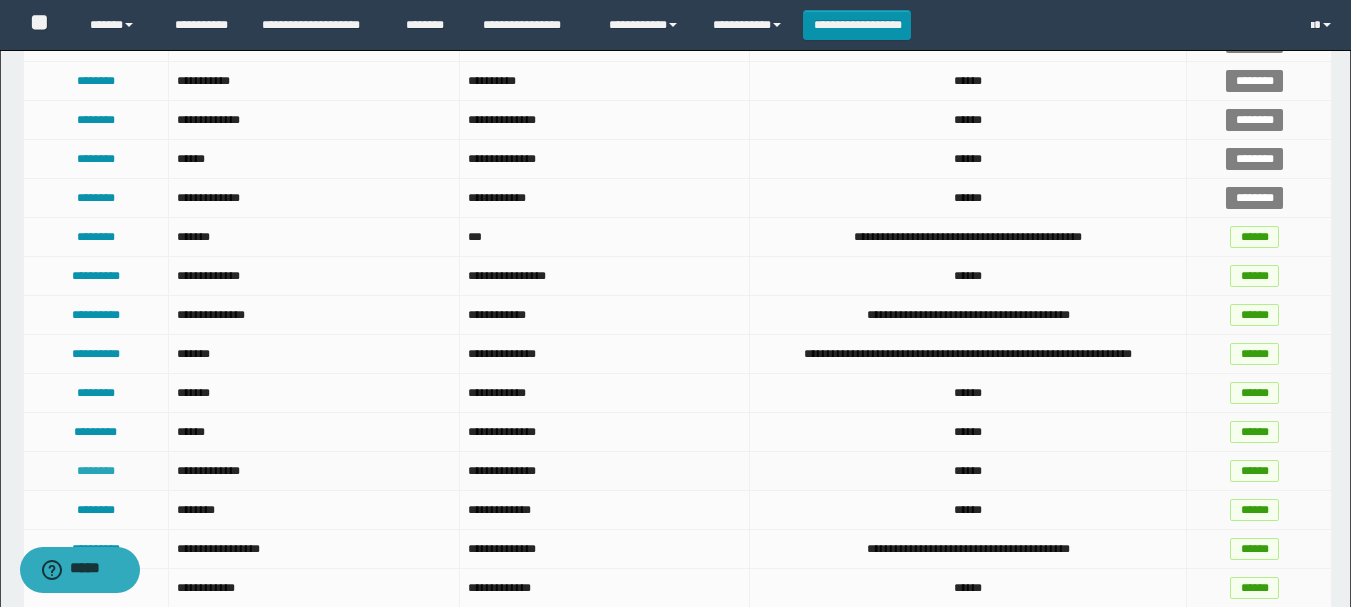 click on "********" at bounding box center [96, 471] 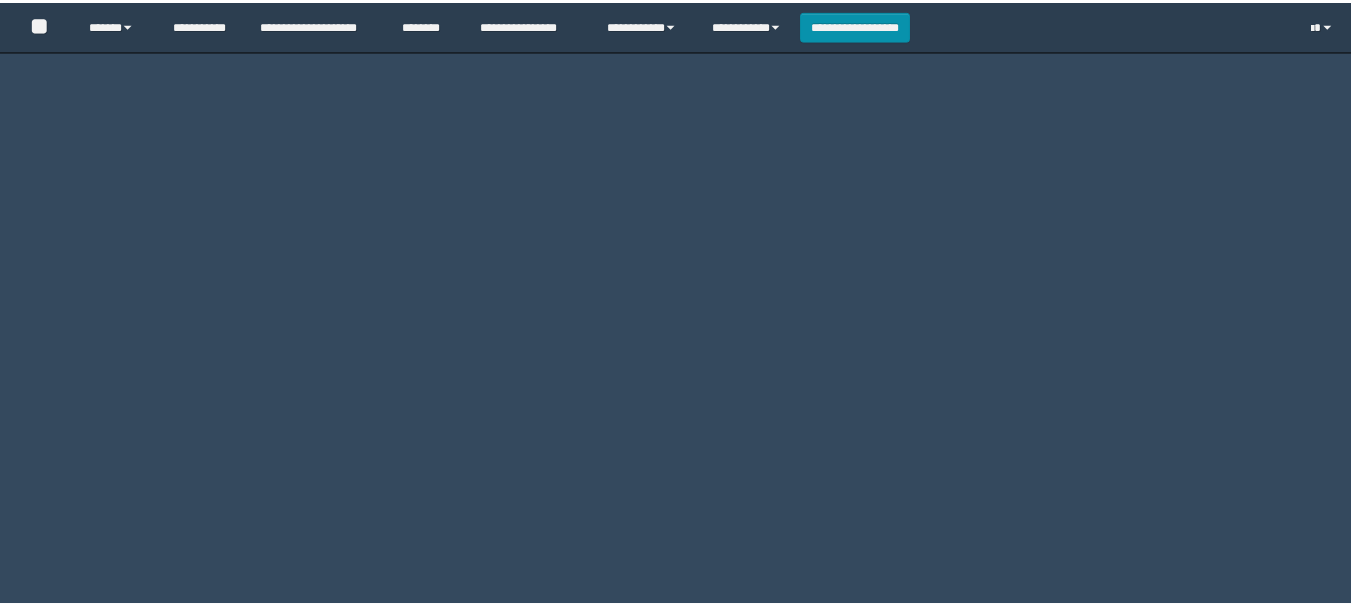 scroll, scrollTop: 0, scrollLeft: 0, axis: both 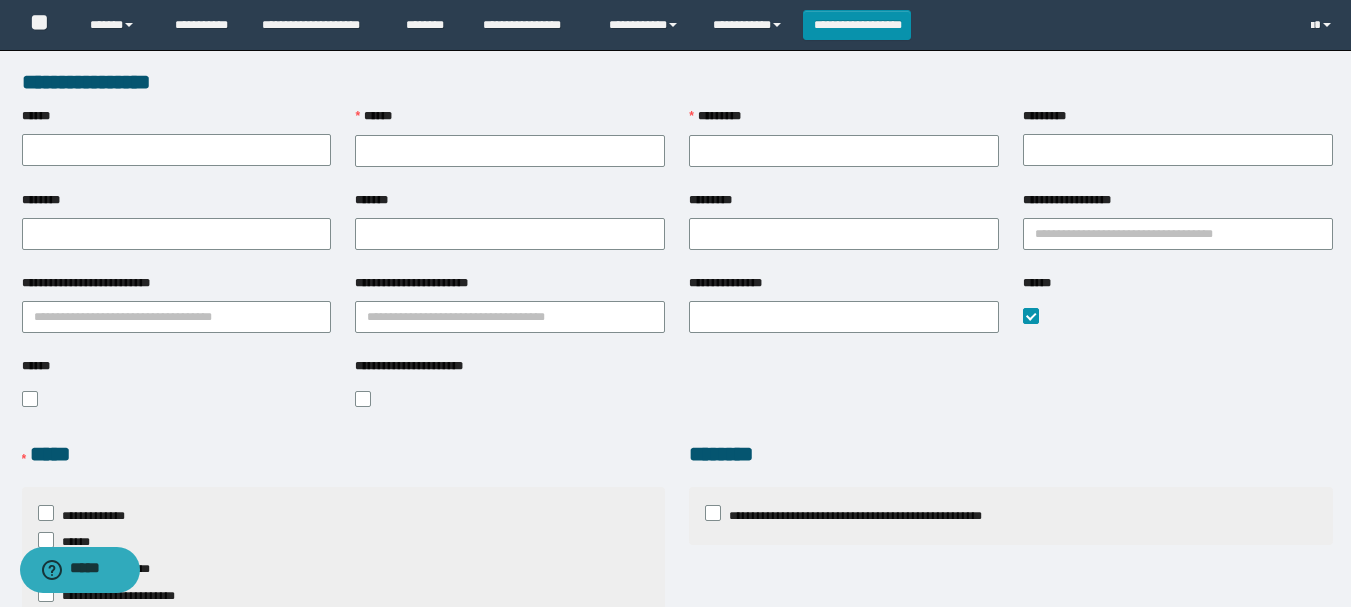 type on "********" 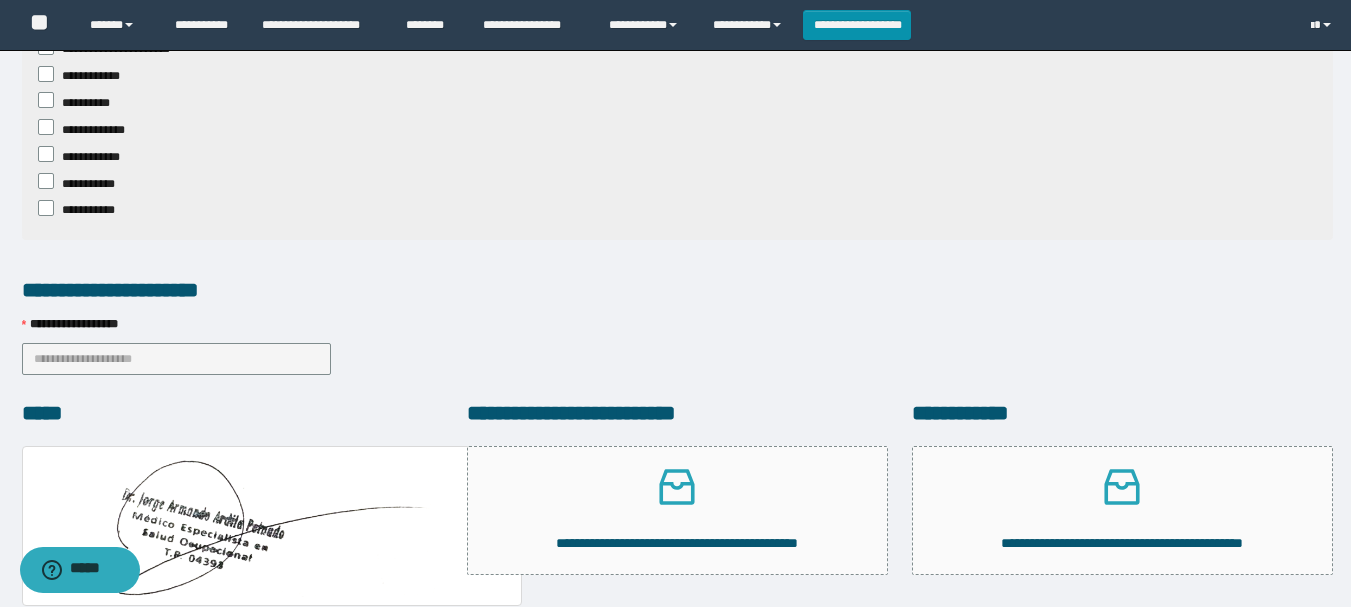 scroll, scrollTop: 928, scrollLeft: 0, axis: vertical 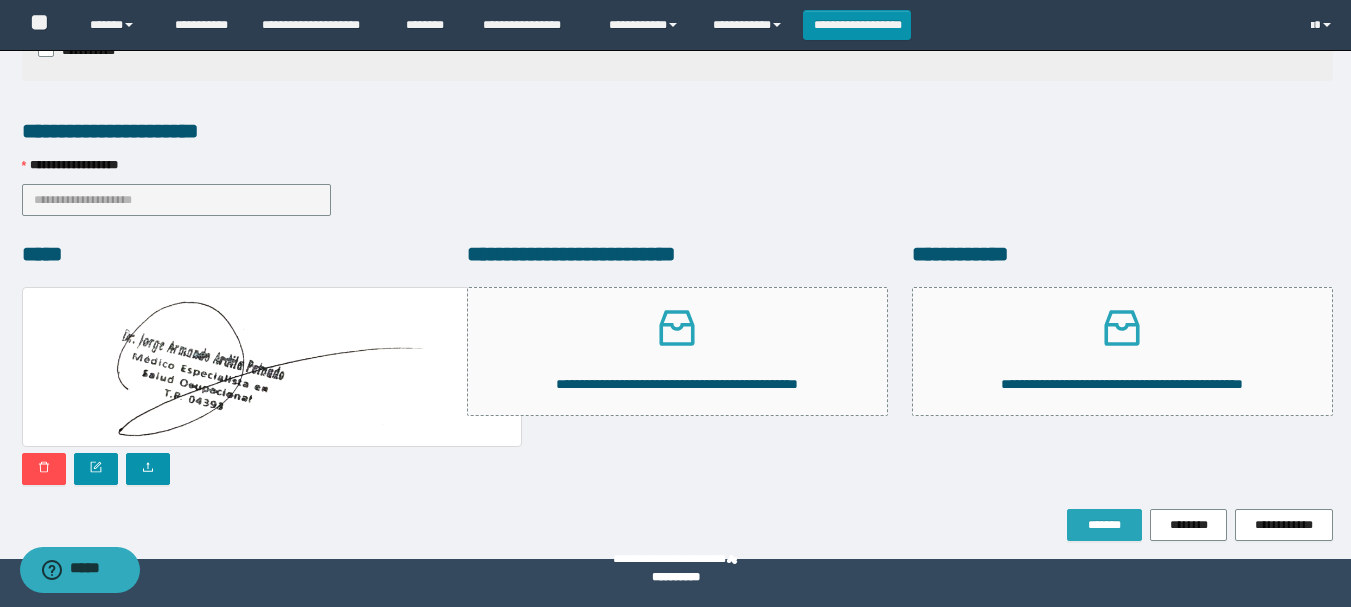 click on "*******" at bounding box center (1104, 525) 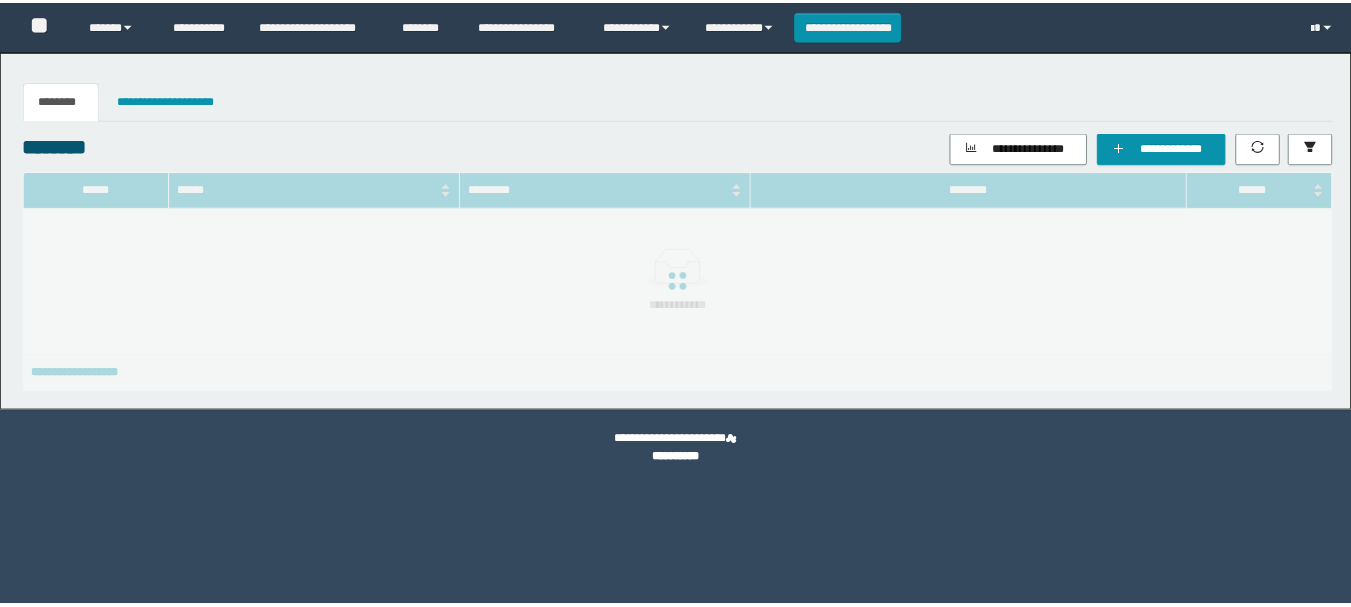 scroll, scrollTop: 179, scrollLeft: 0, axis: vertical 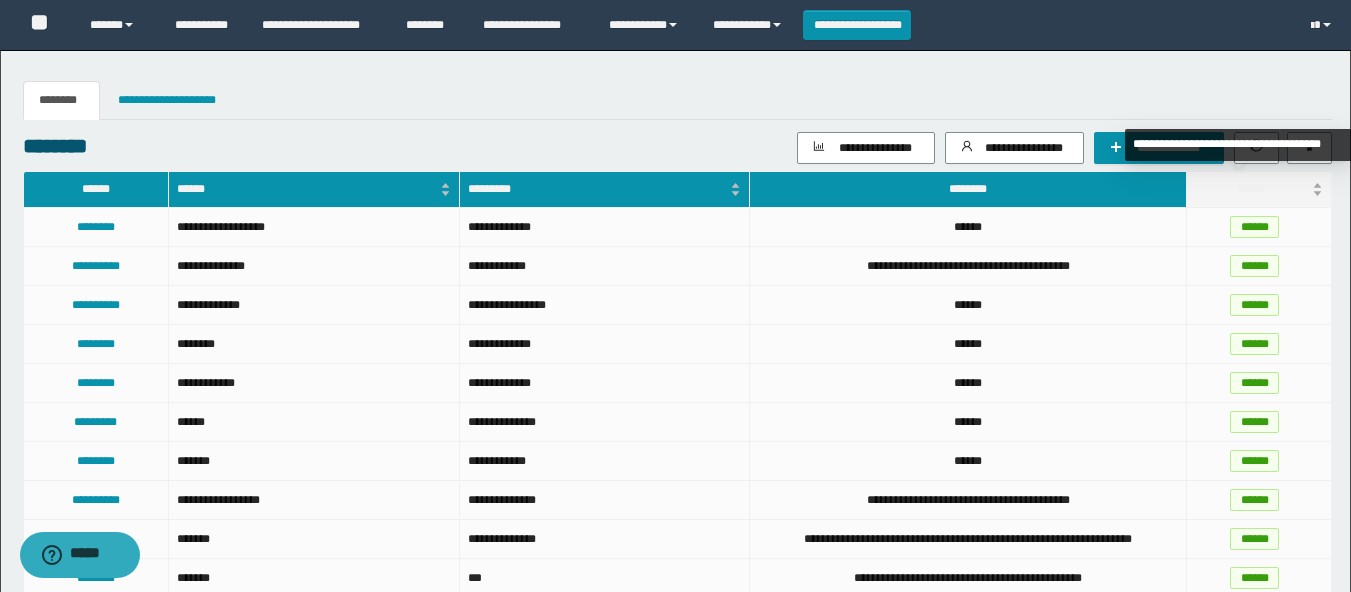 click on "******" at bounding box center [1259, 189] 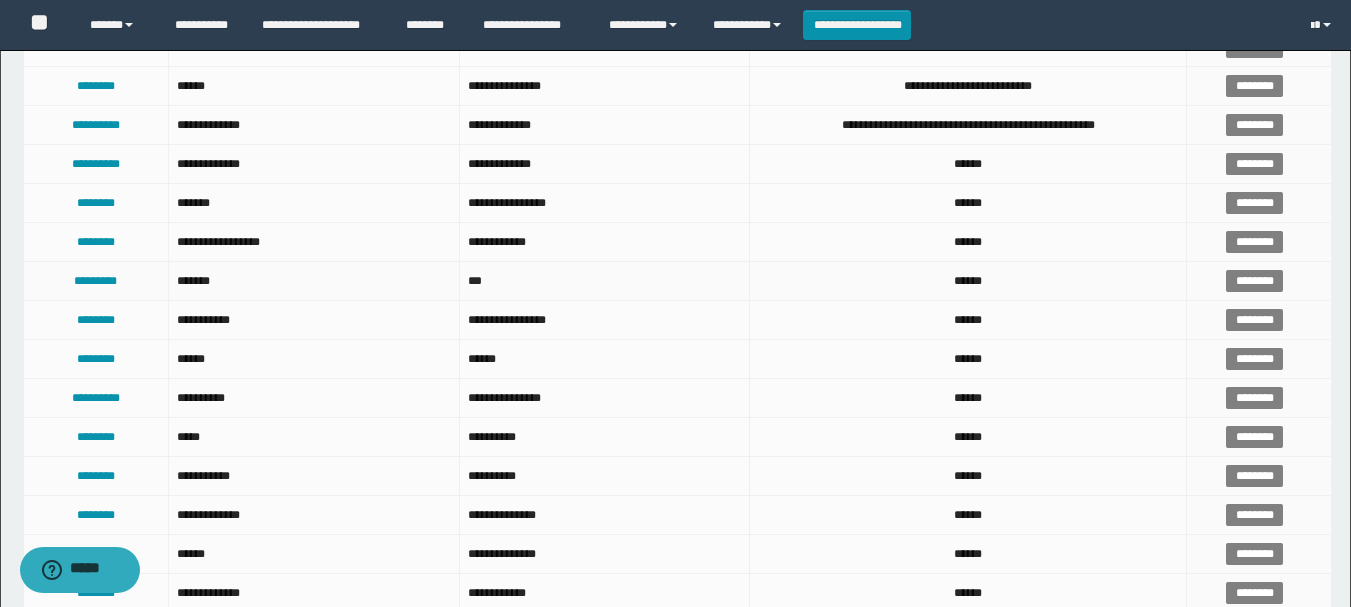 scroll, scrollTop: 1000, scrollLeft: 0, axis: vertical 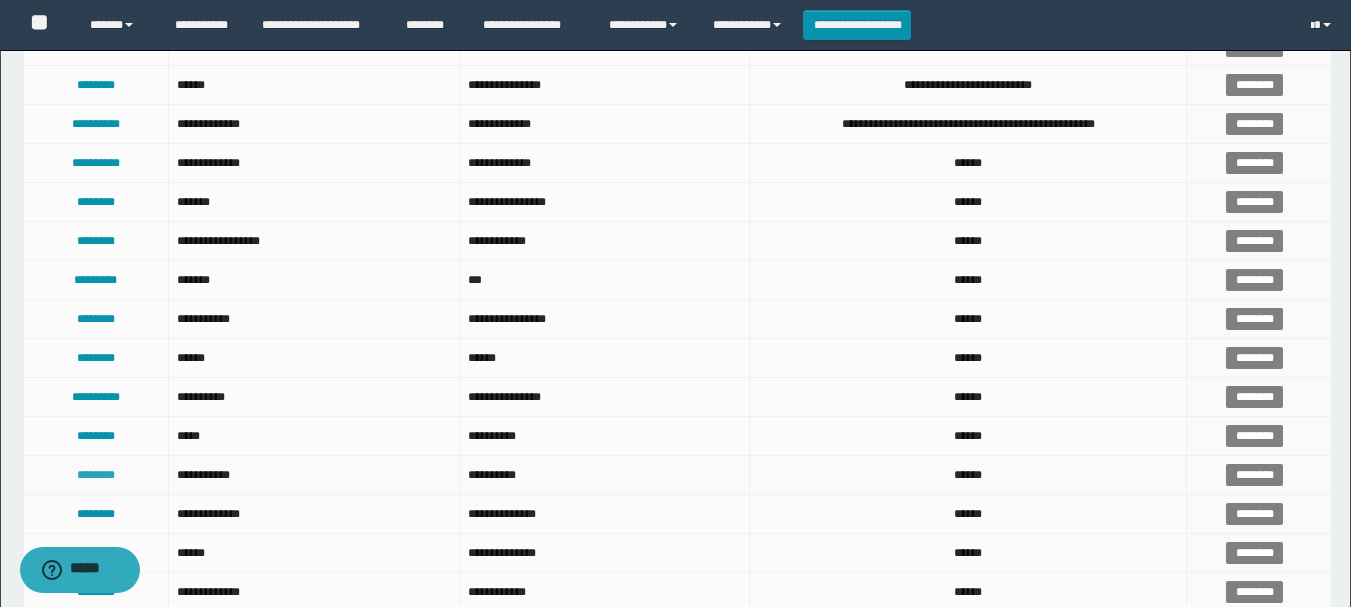 click on "********" at bounding box center [96, 475] 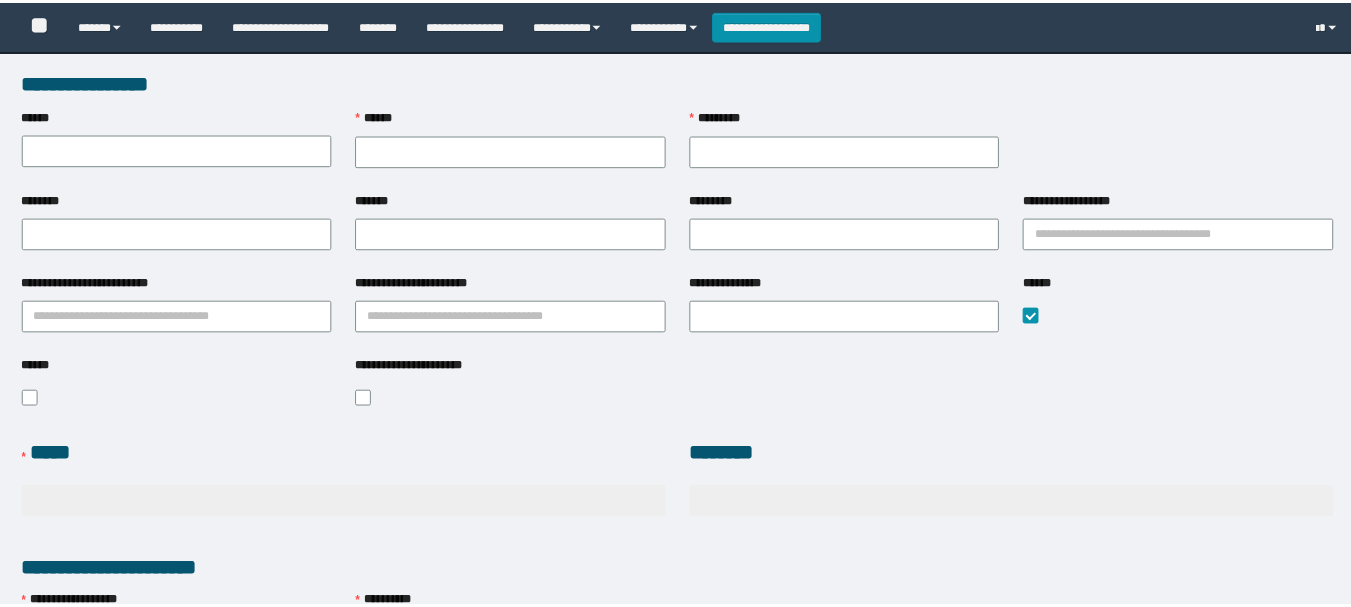 scroll, scrollTop: 0, scrollLeft: 0, axis: both 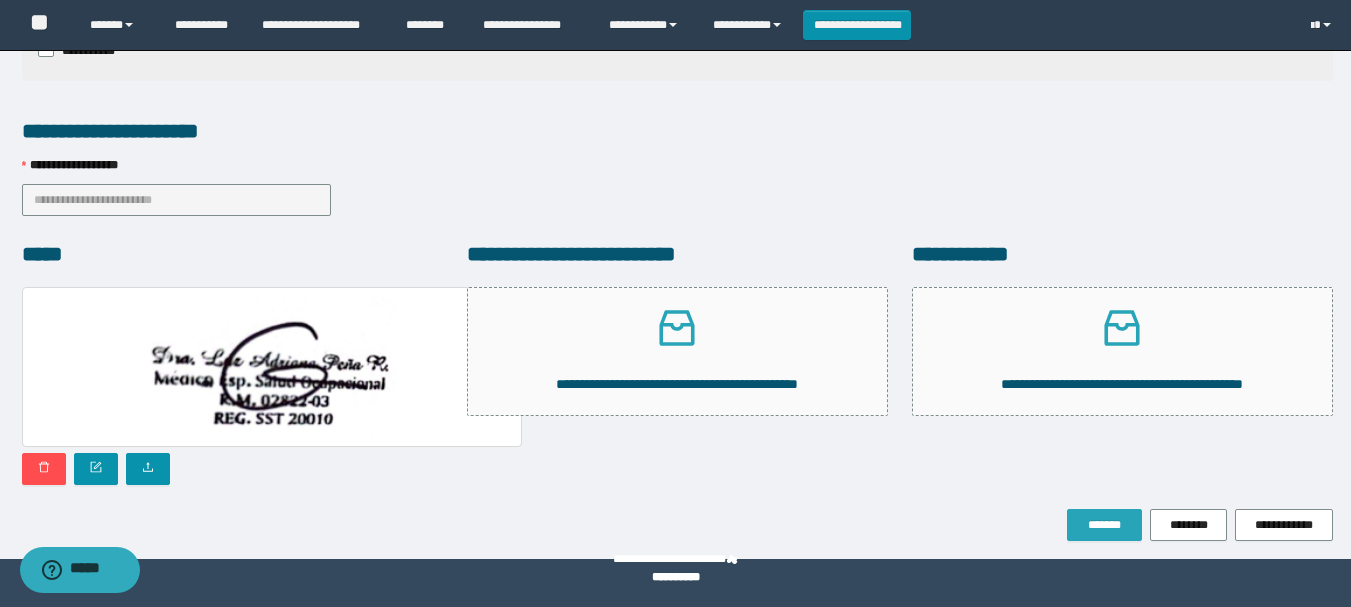 click on "*******" at bounding box center (1104, 525) 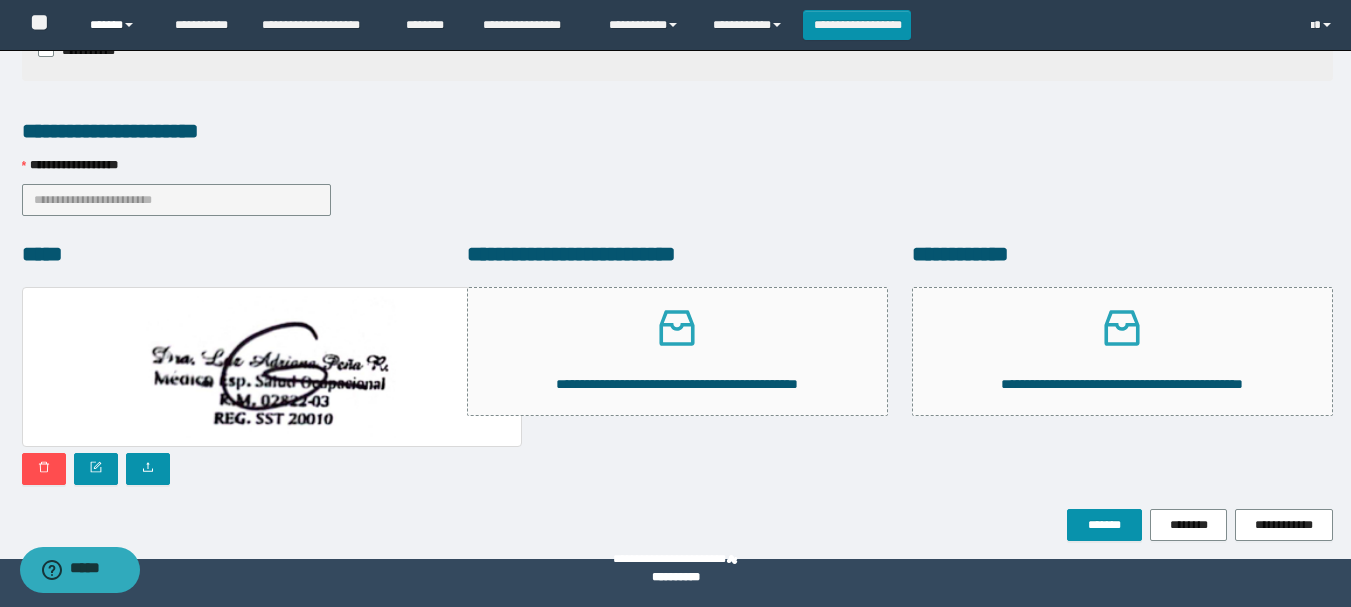 click on "******" at bounding box center [117, 25] 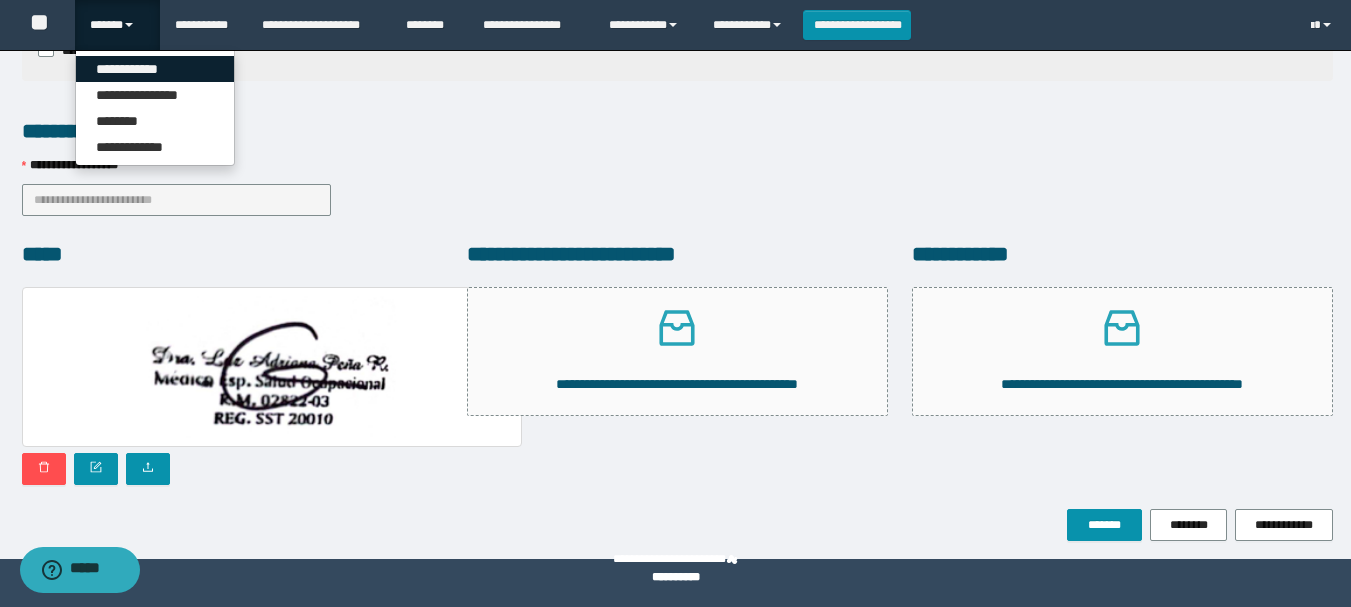 click on "**********" at bounding box center (155, 69) 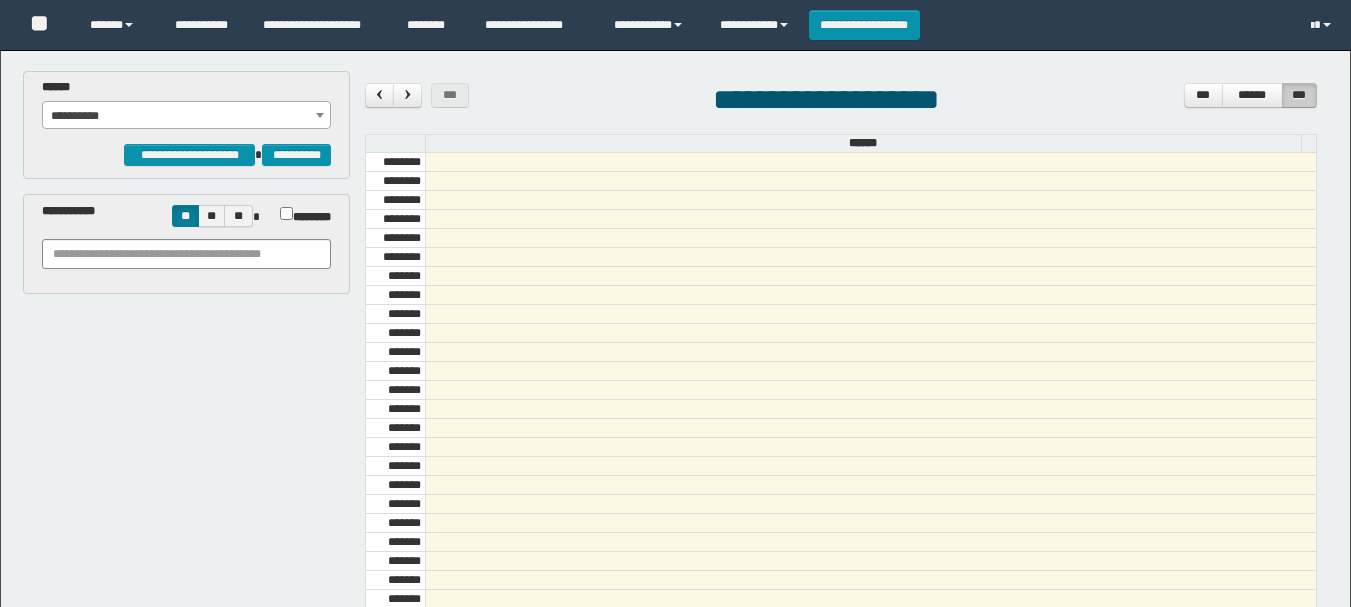 scroll, scrollTop: 0, scrollLeft: 0, axis: both 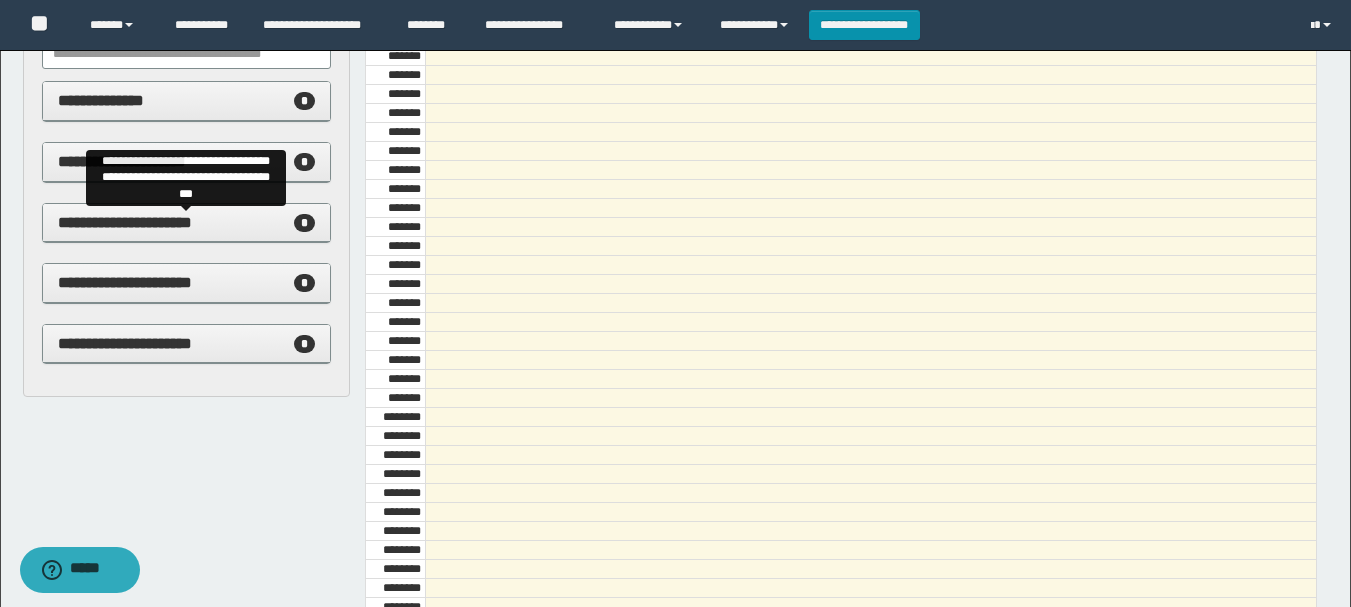 click on "**********" at bounding box center [125, 222] 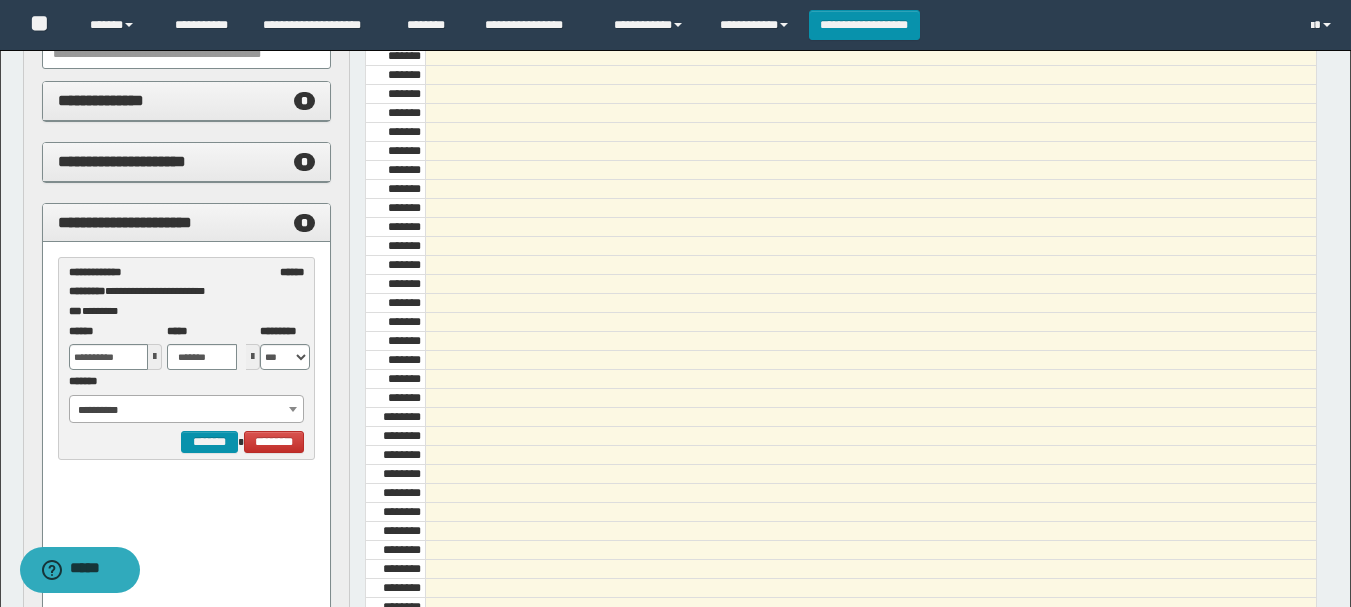 click at bounding box center [155, 357] 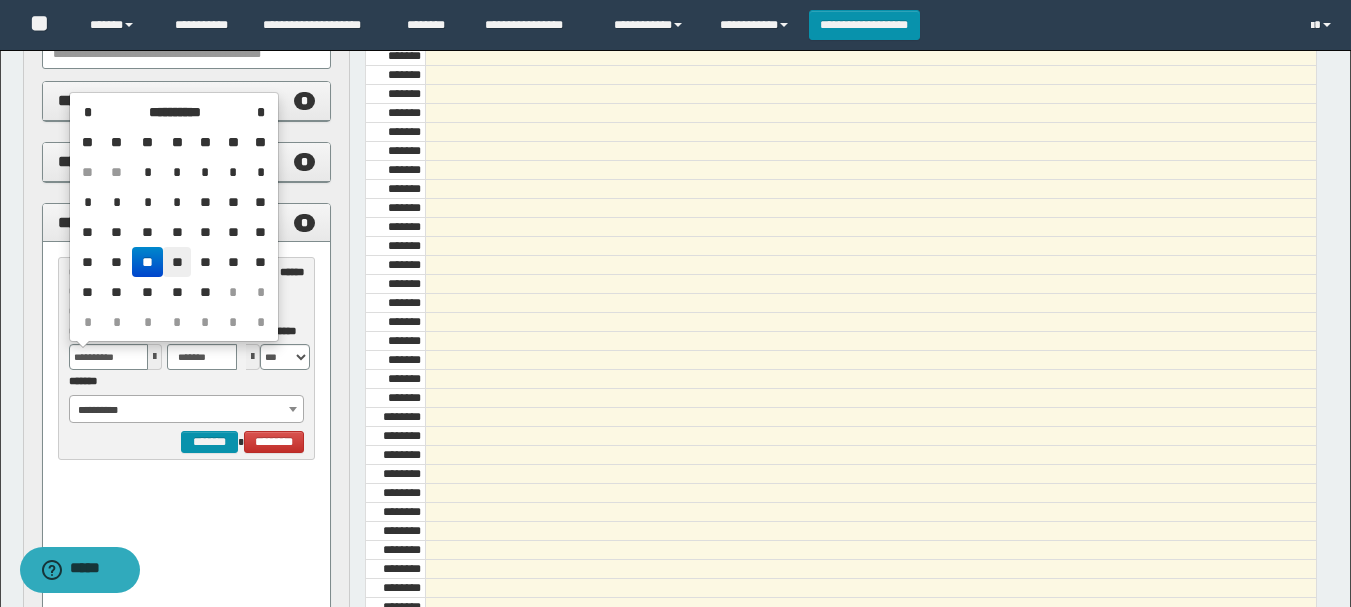 click on "**" at bounding box center [177, 262] 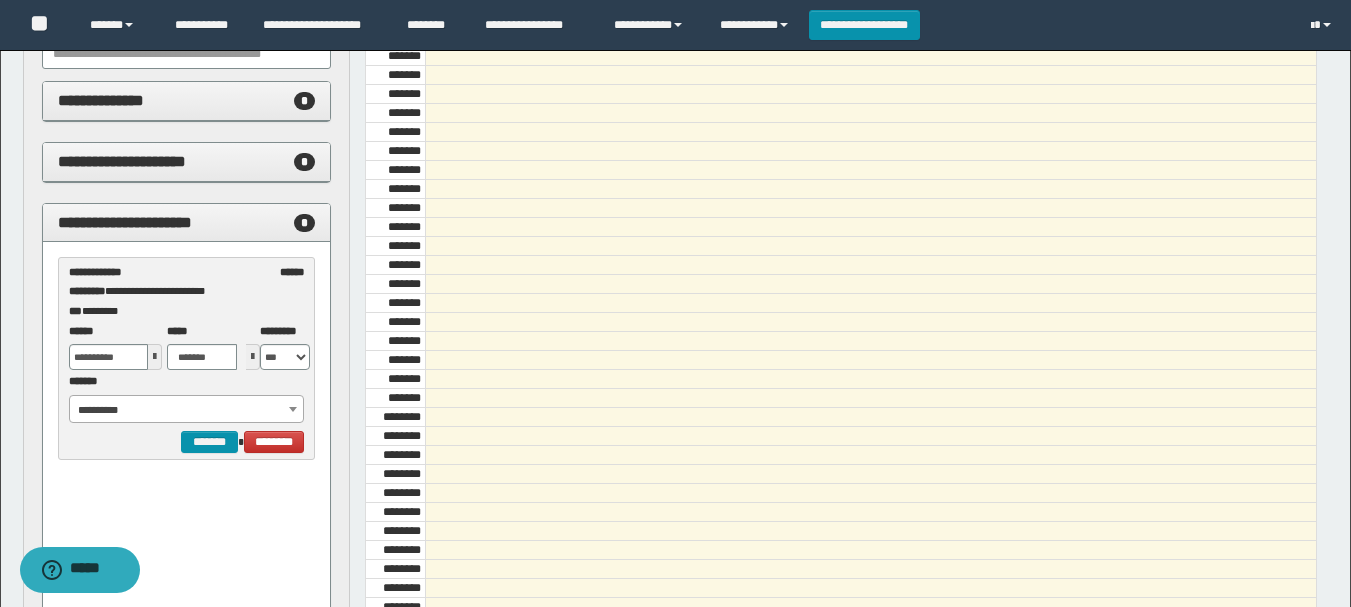 click on "**********" at bounding box center (186, 410) 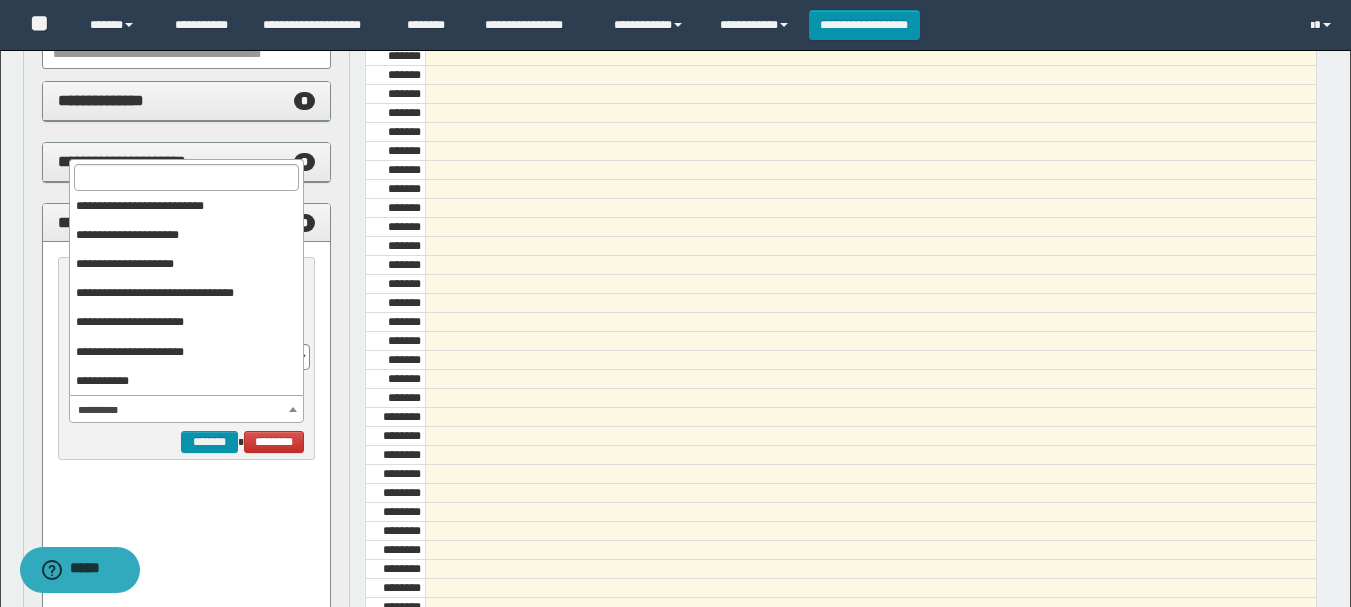 scroll, scrollTop: 184, scrollLeft: 0, axis: vertical 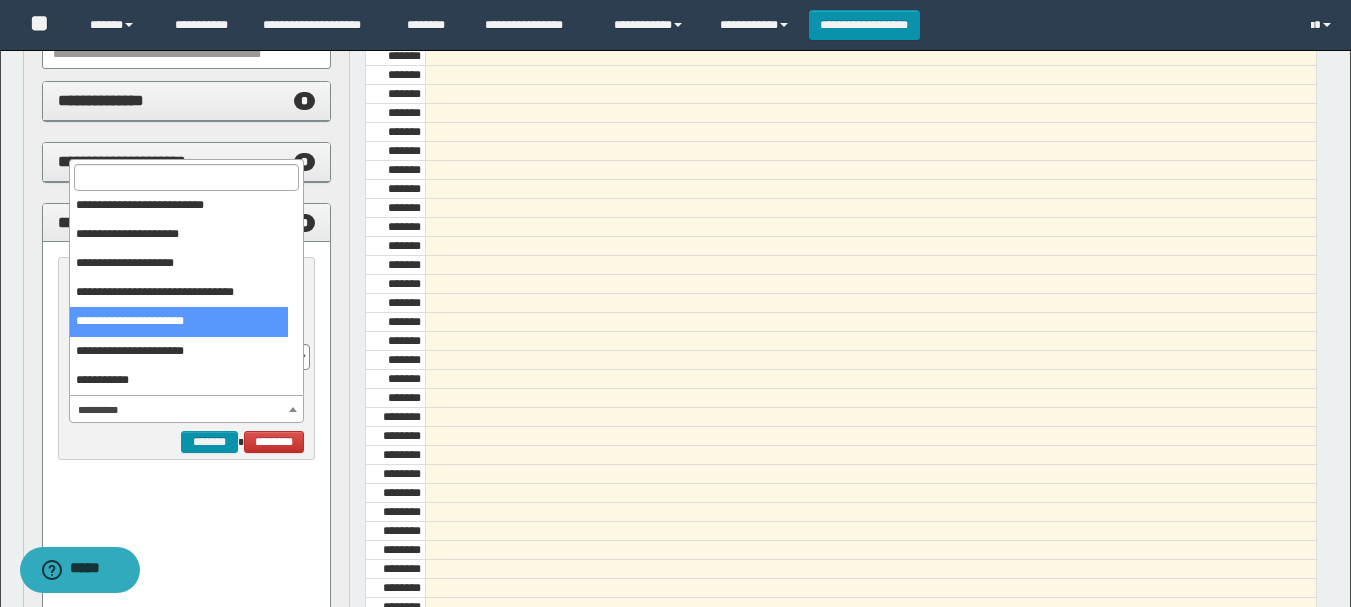 select on "******" 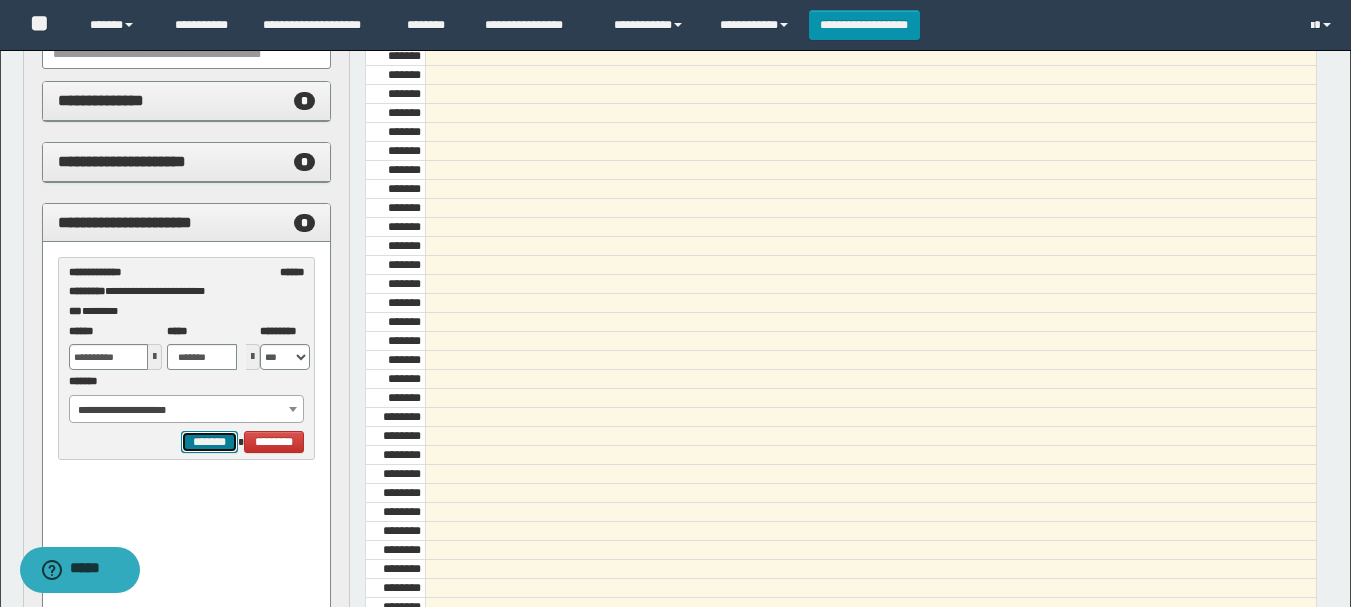 click on "*******" at bounding box center [209, 442] 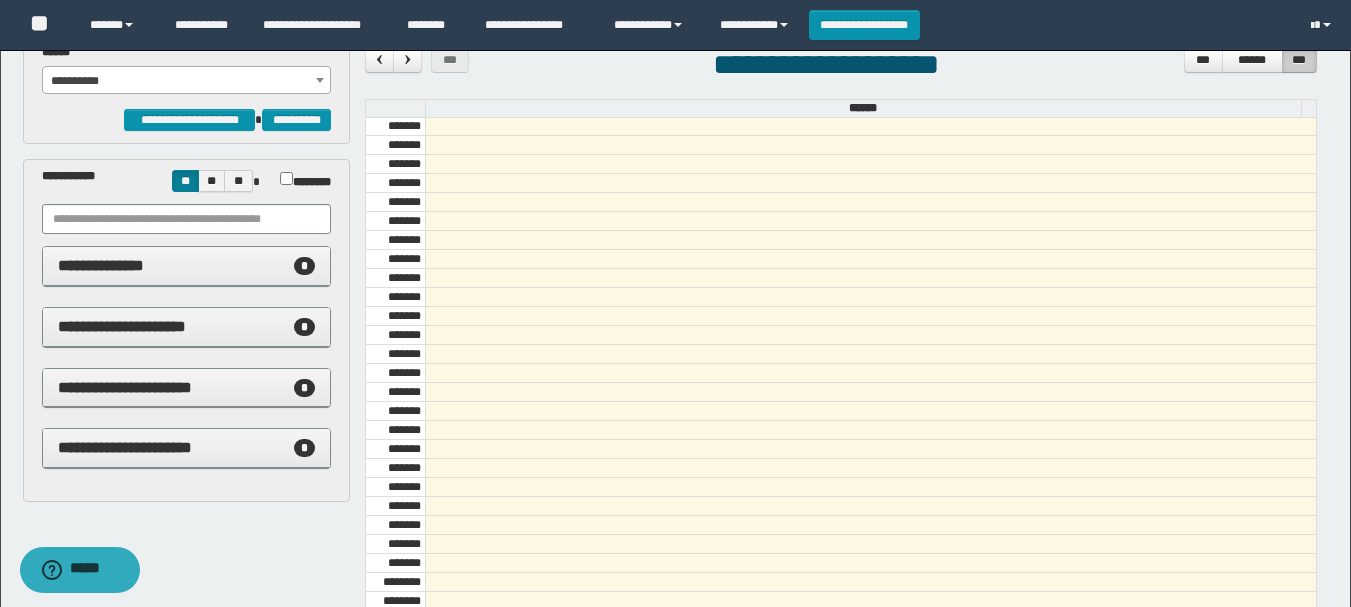 scroll, scrollTop: 0, scrollLeft: 0, axis: both 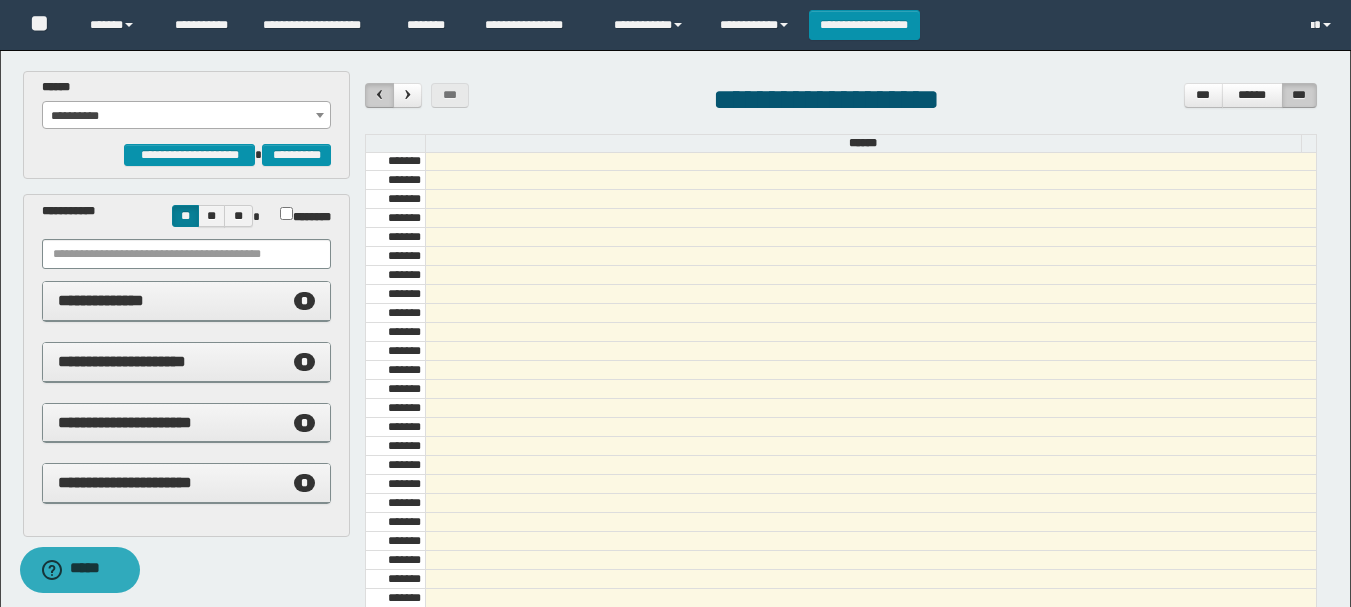 click at bounding box center (380, 94) 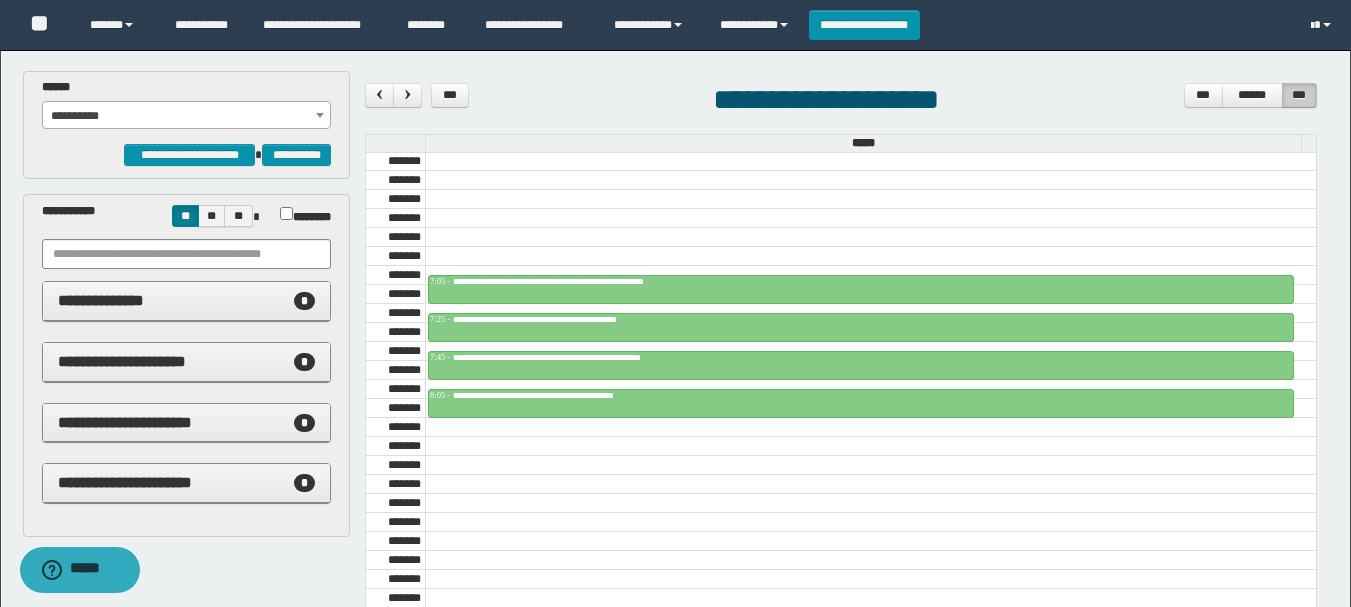 click on "**********" at bounding box center [186, 116] 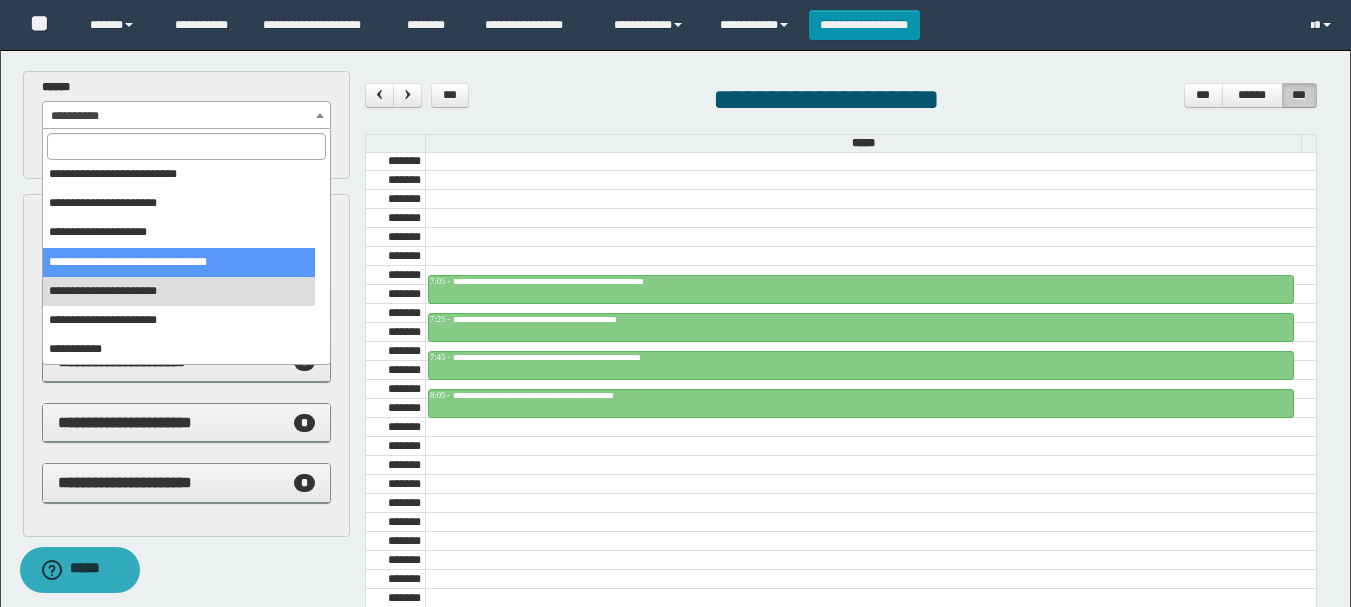 scroll, scrollTop: 0, scrollLeft: 0, axis: both 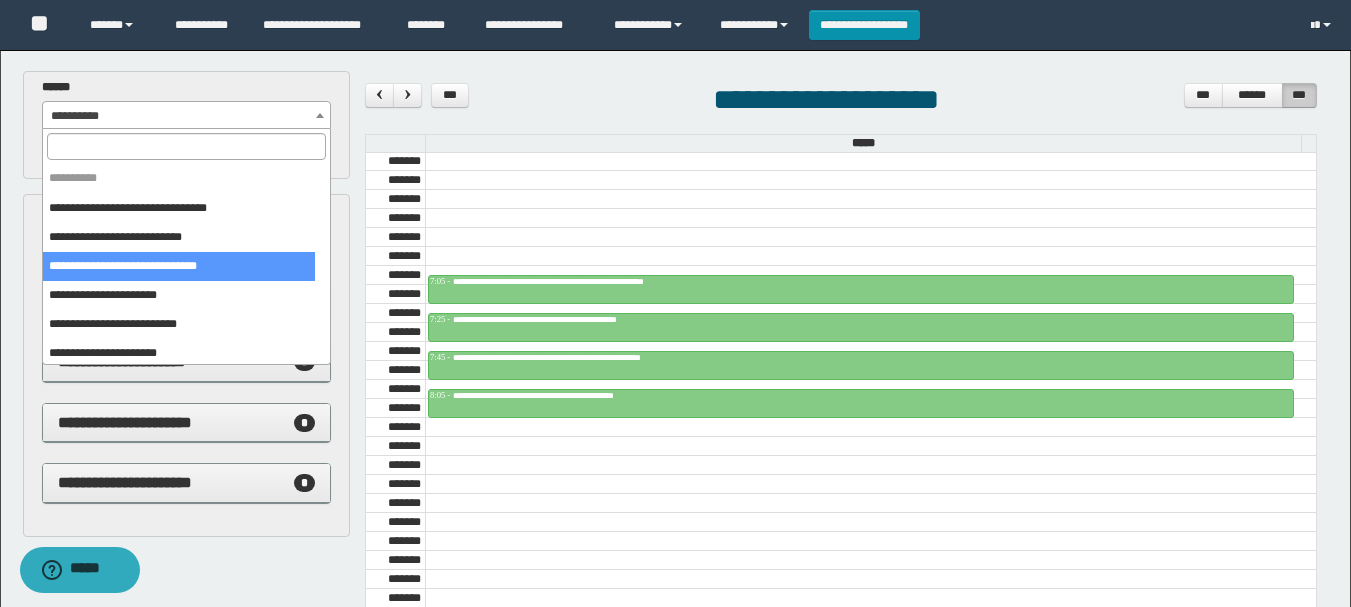 select on "******" 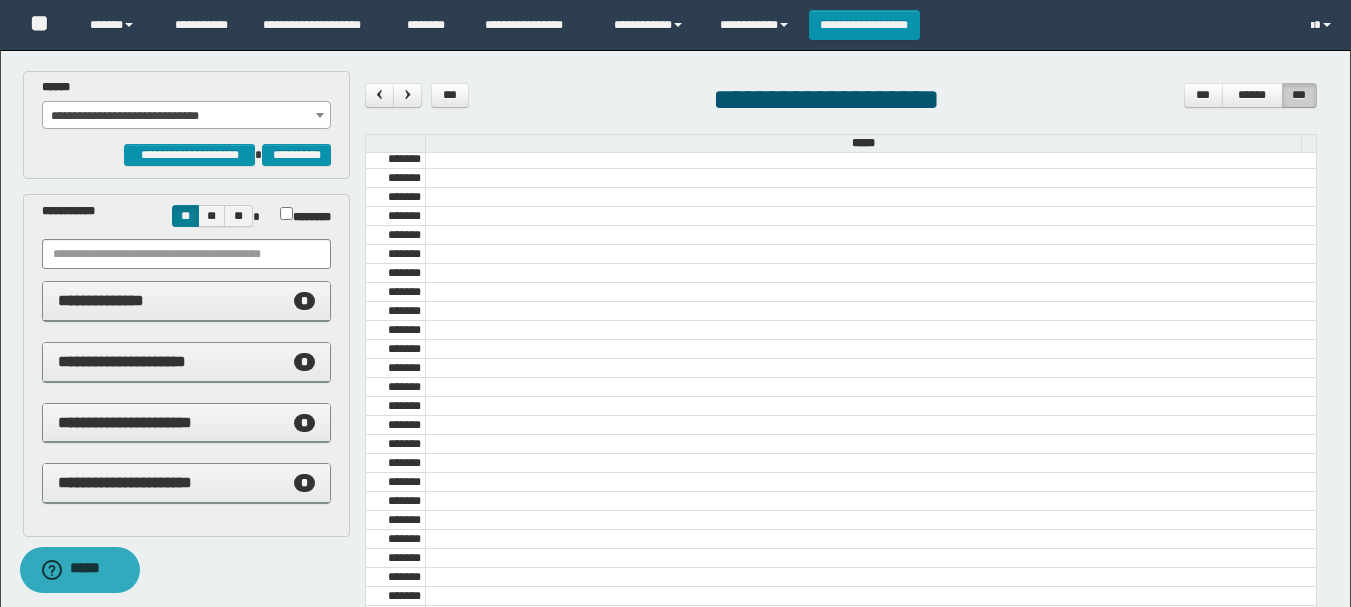 scroll, scrollTop: 2041, scrollLeft: 0, axis: vertical 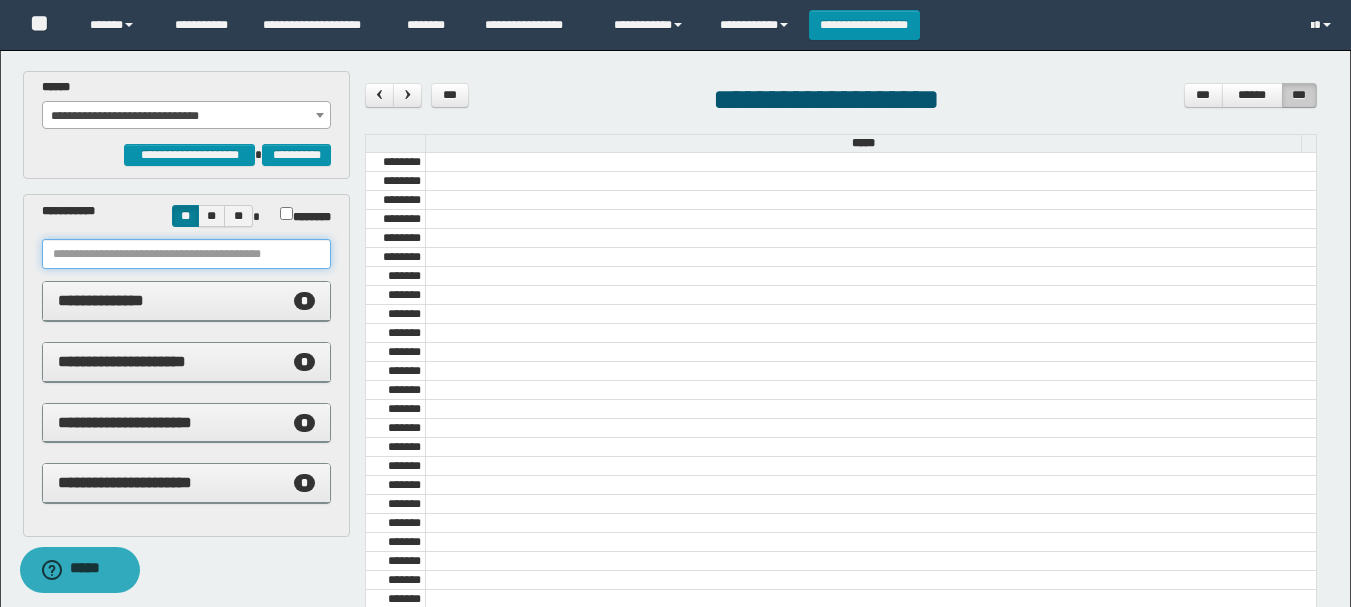 click at bounding box center (186, 254) 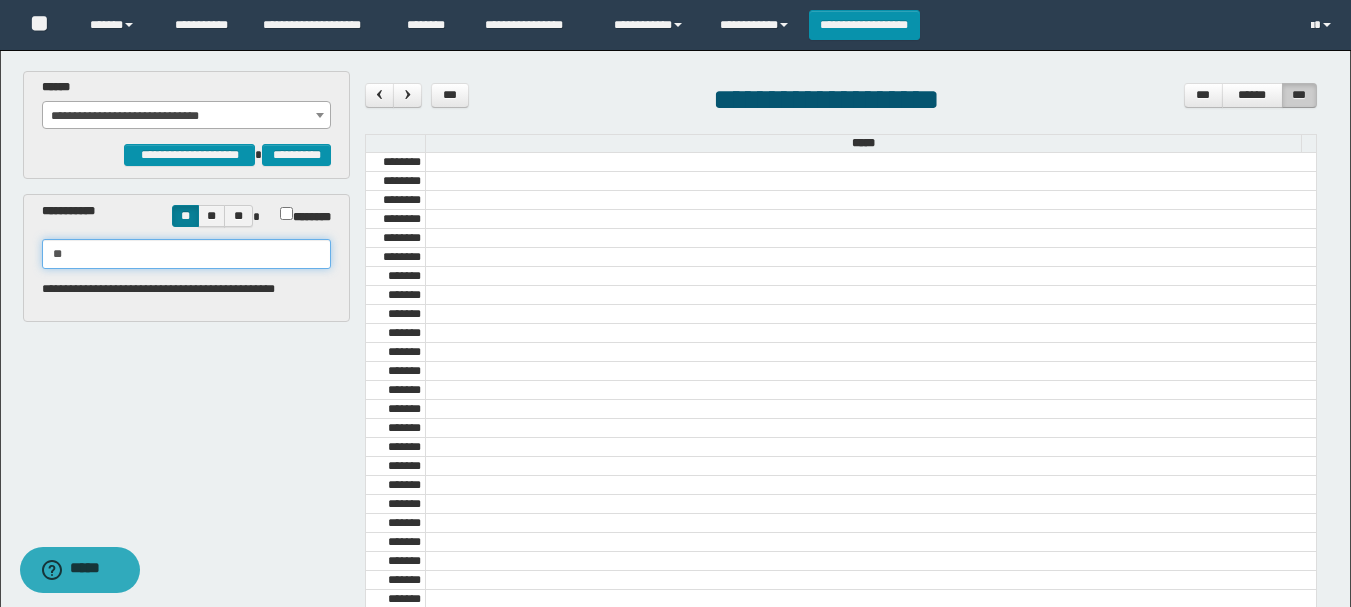 type on "*" 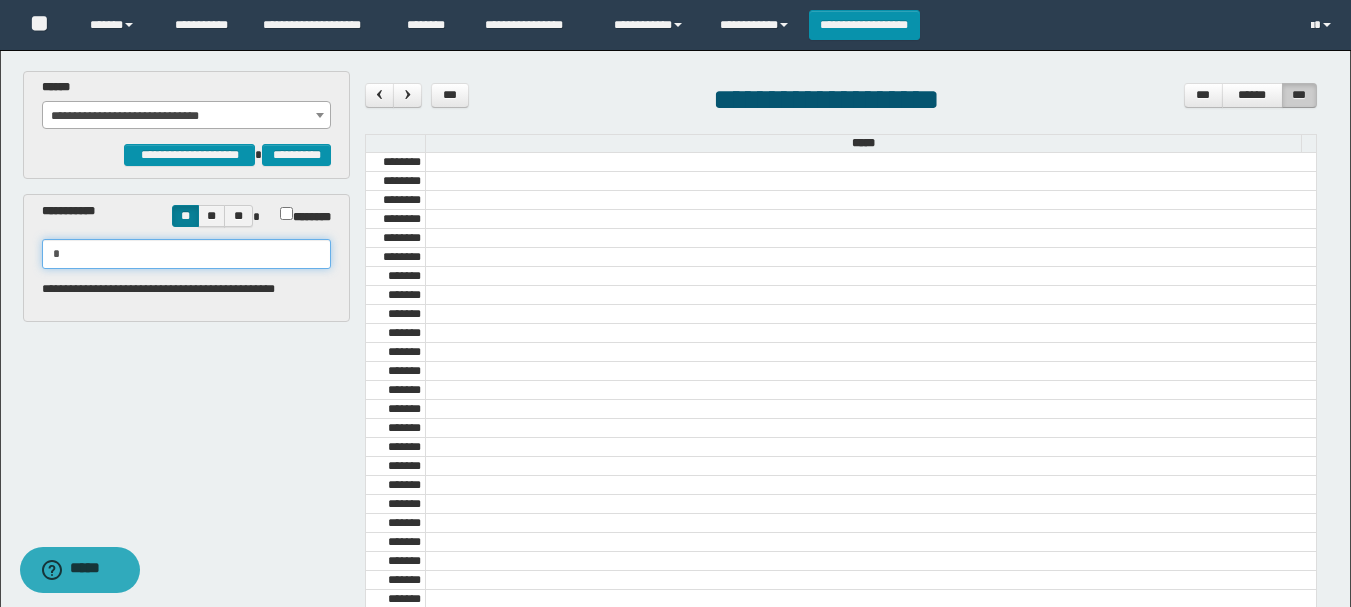 type 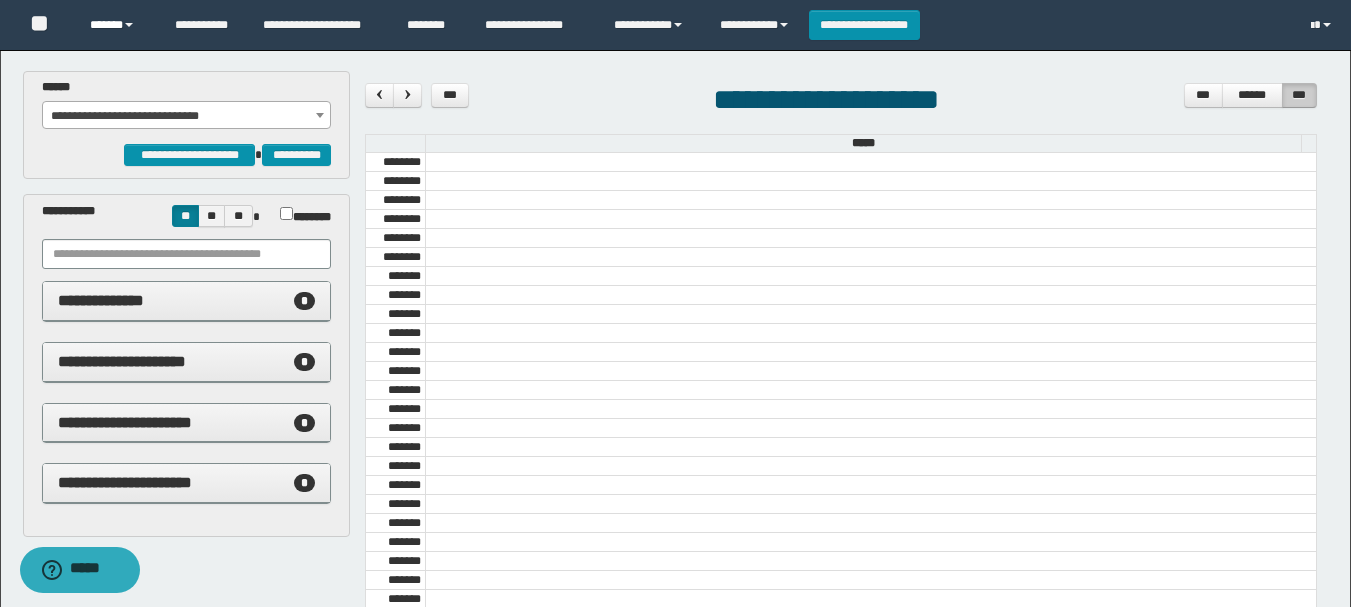 click on "******" at bounding box center [117, 25] 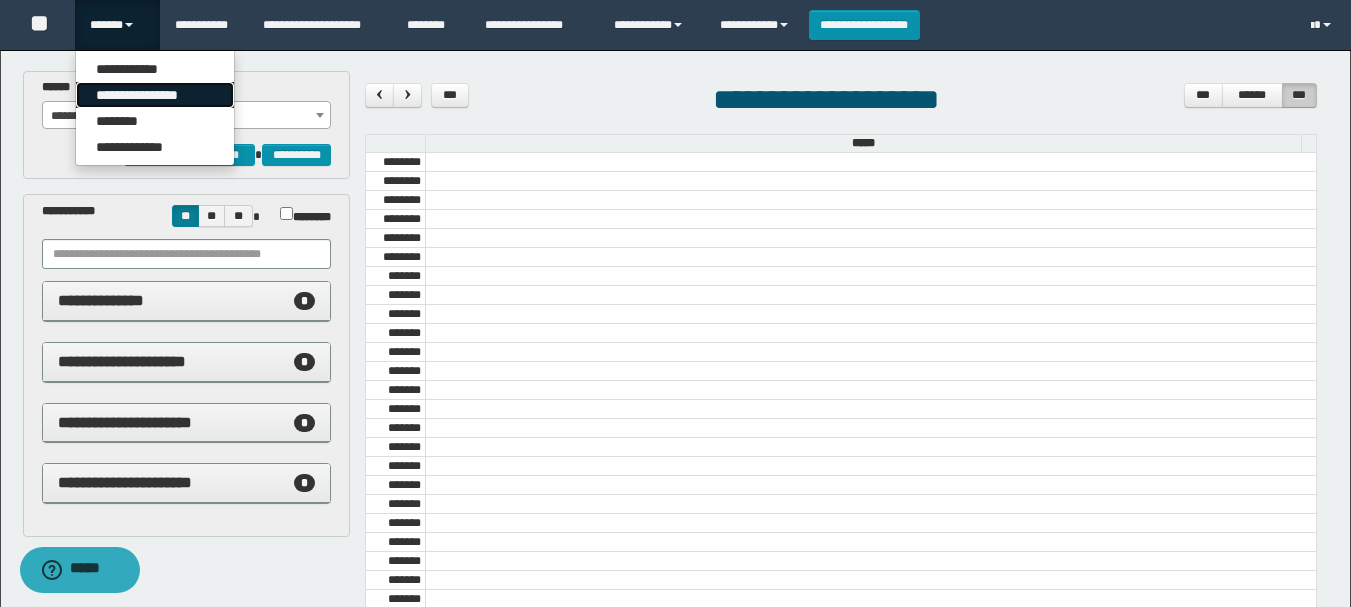 click on "**********" at bounding box center [155, 95] 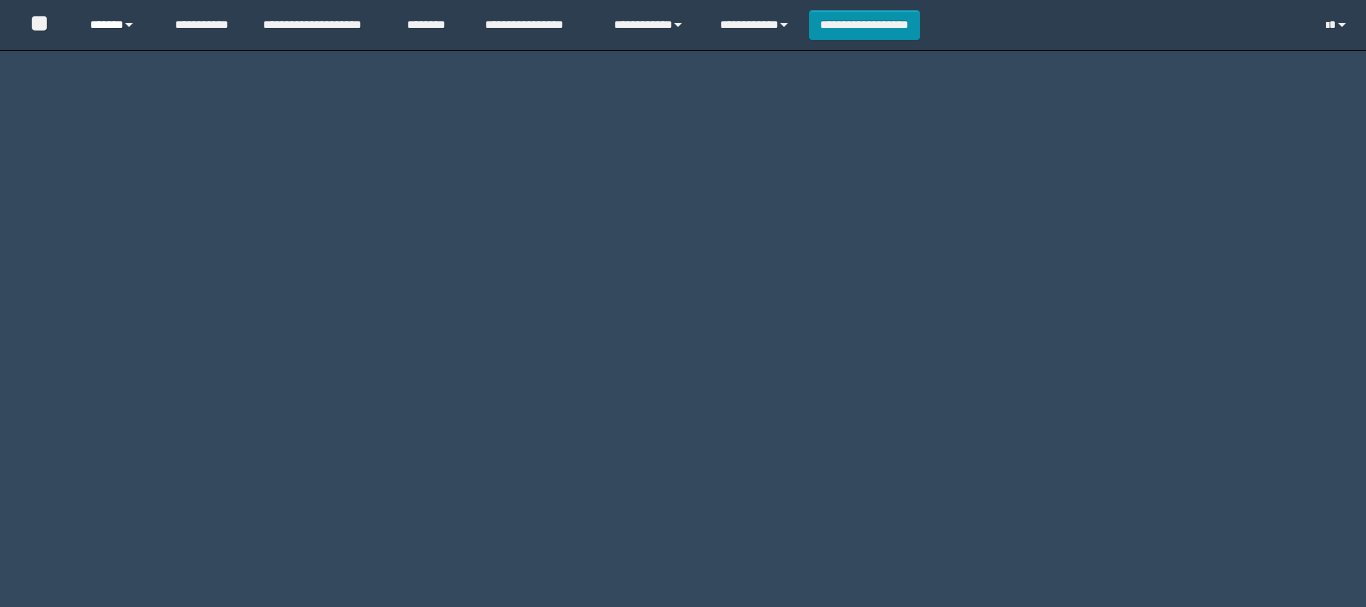 scroll, scrollTop: 0, scrollLeft: 0, axis: both 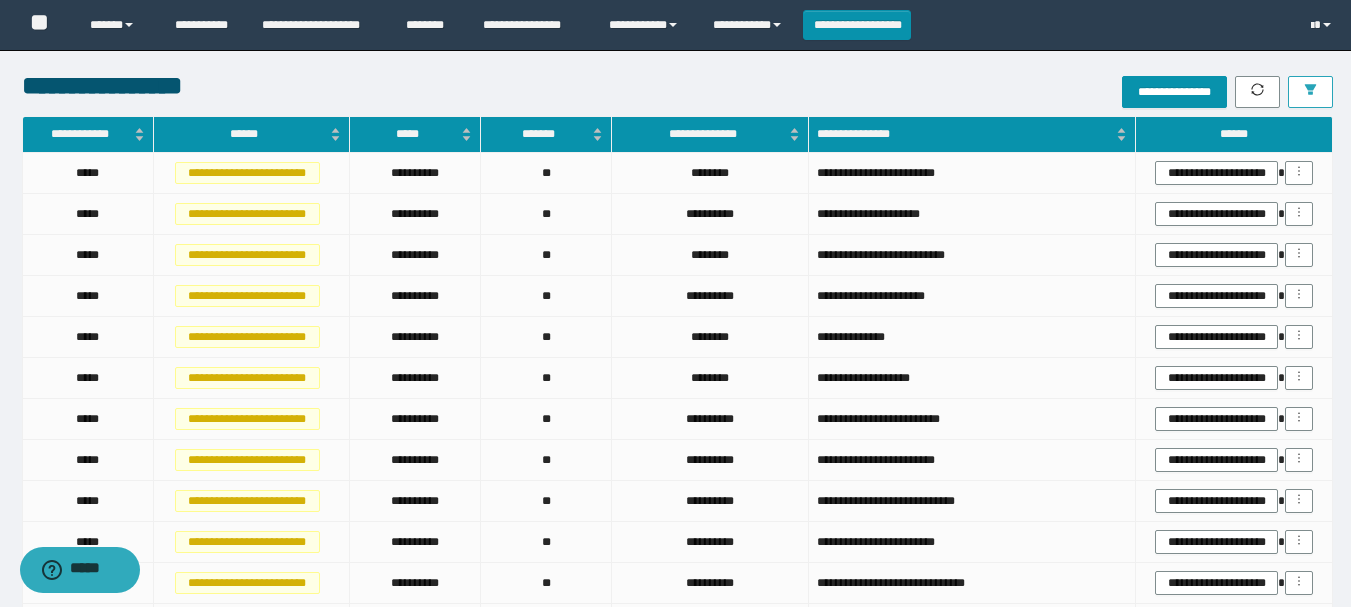 click at bounding box center (1310, 92) 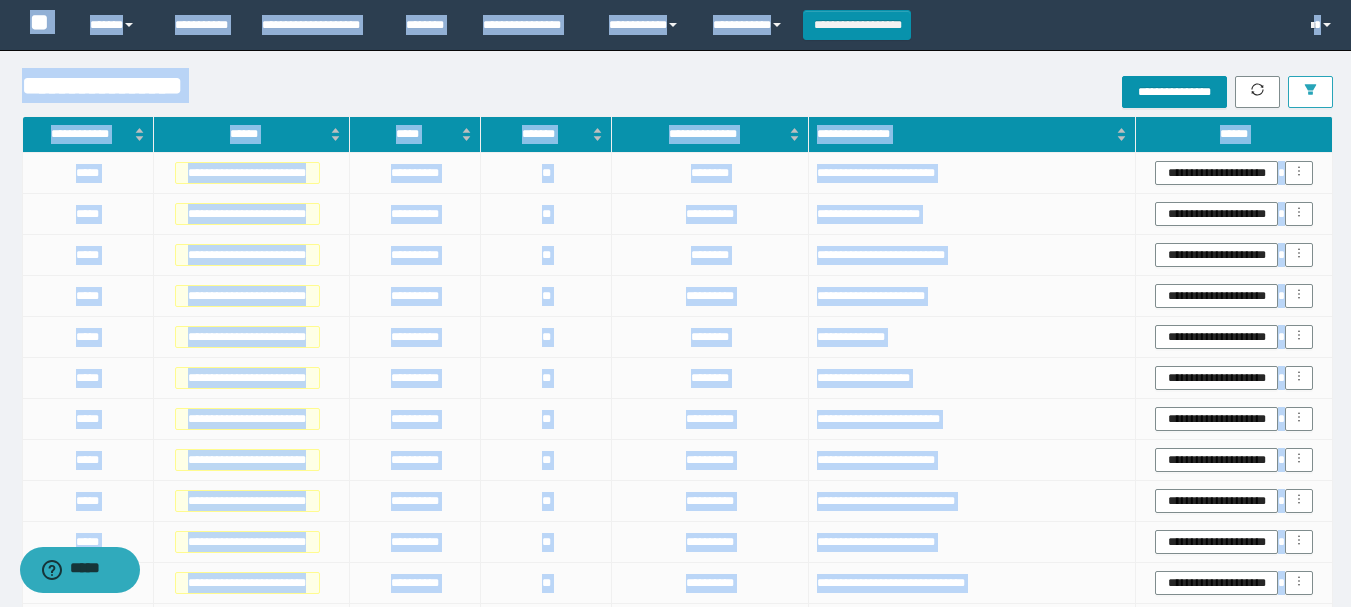click at bounding box center (1310, 92) 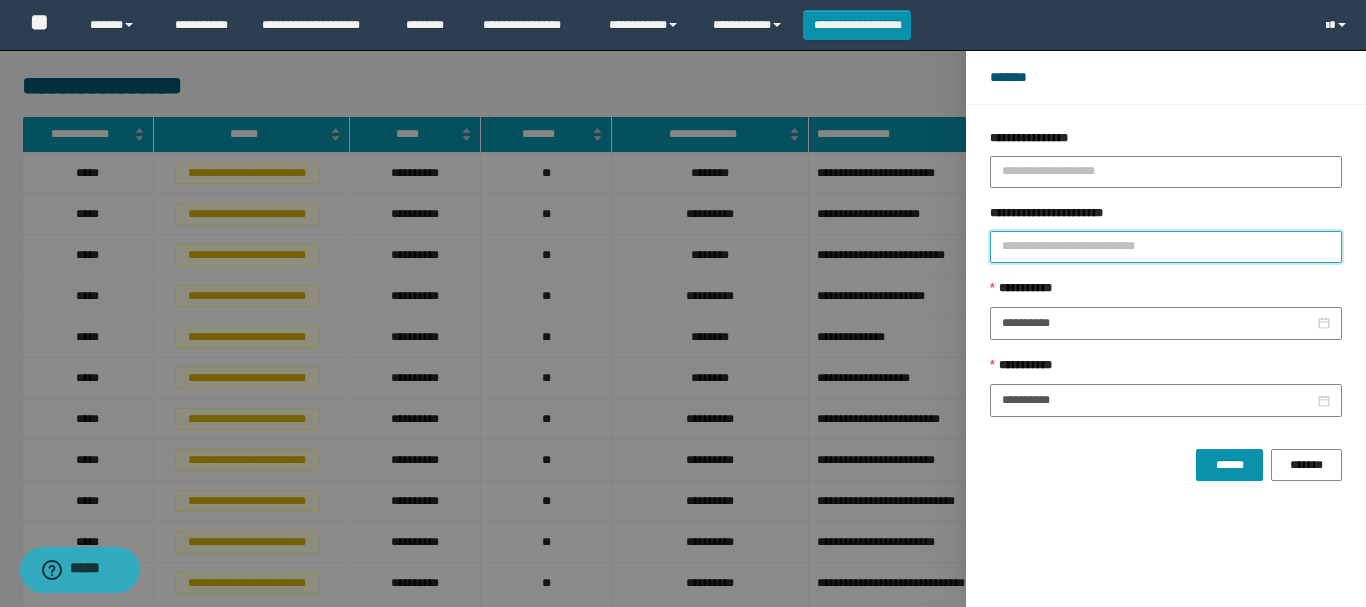 click on "**********" at bounding box center (1166, 247) 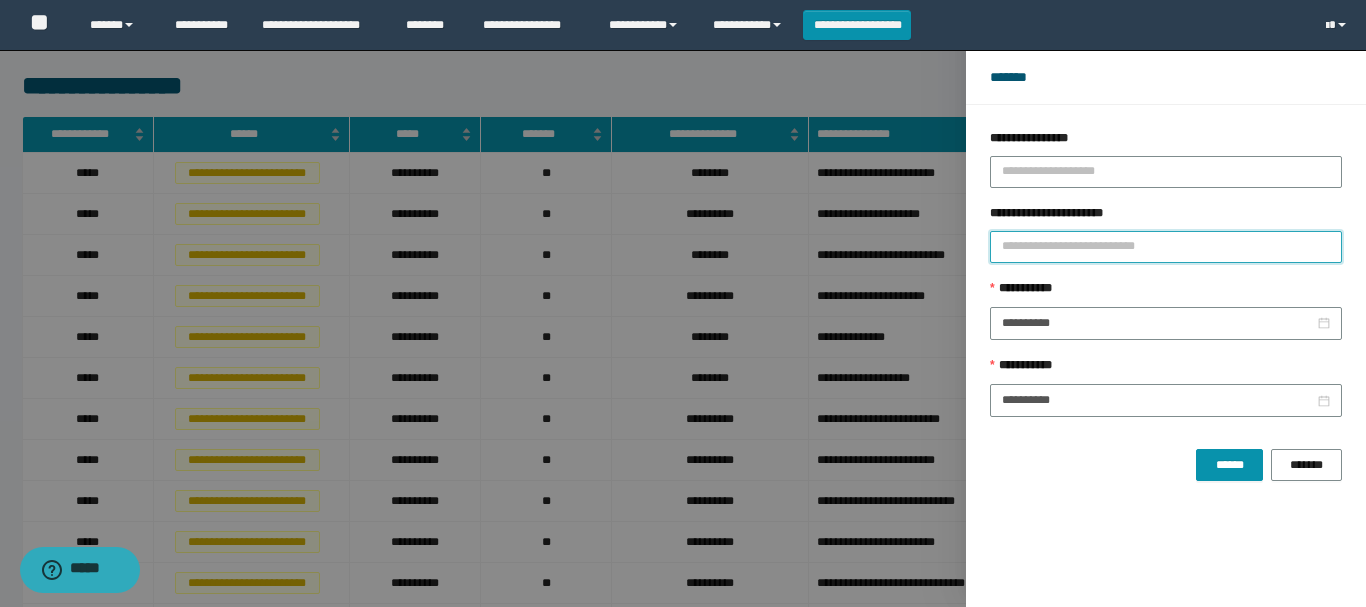 paste on "**********" 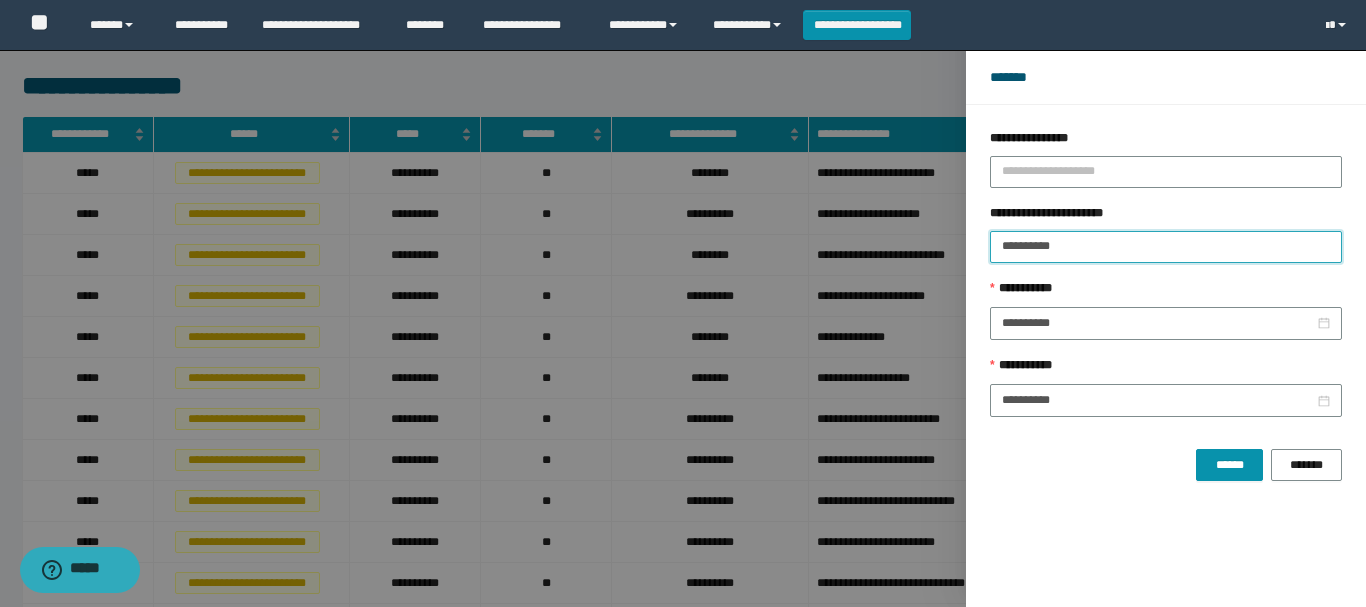 type on "**********" 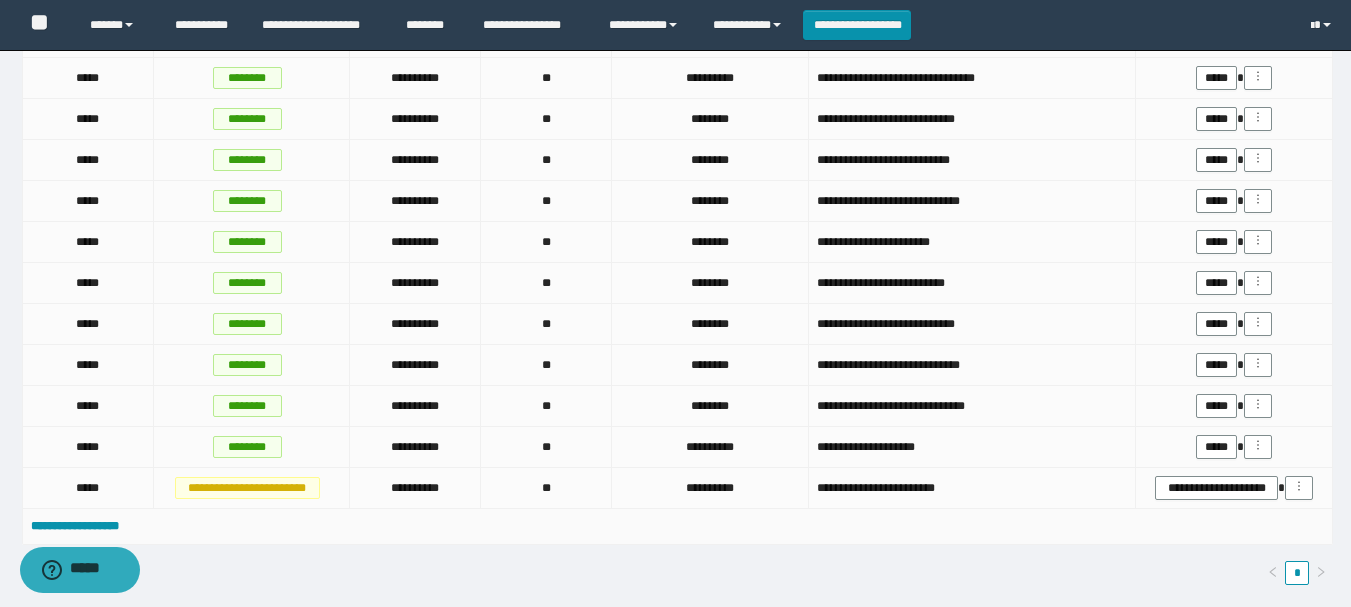scroll, scrollTop: 600, scrollLeft: 0, axis: vertical 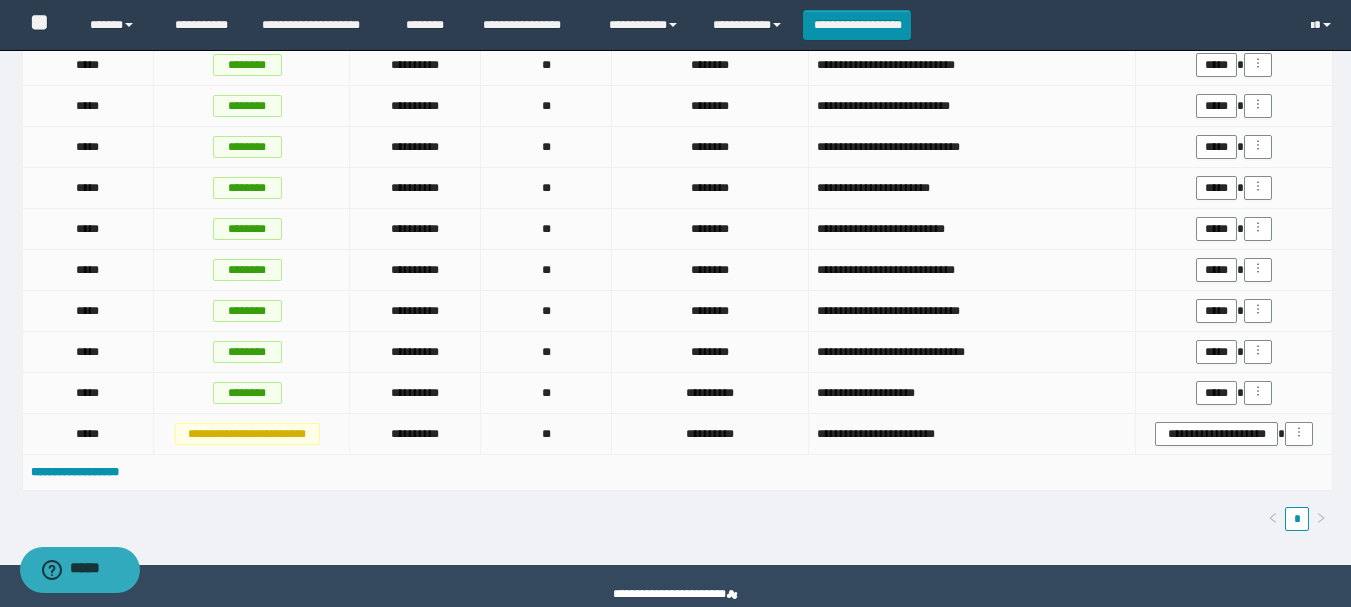 click on "**********" at bounding box center [973, 434] 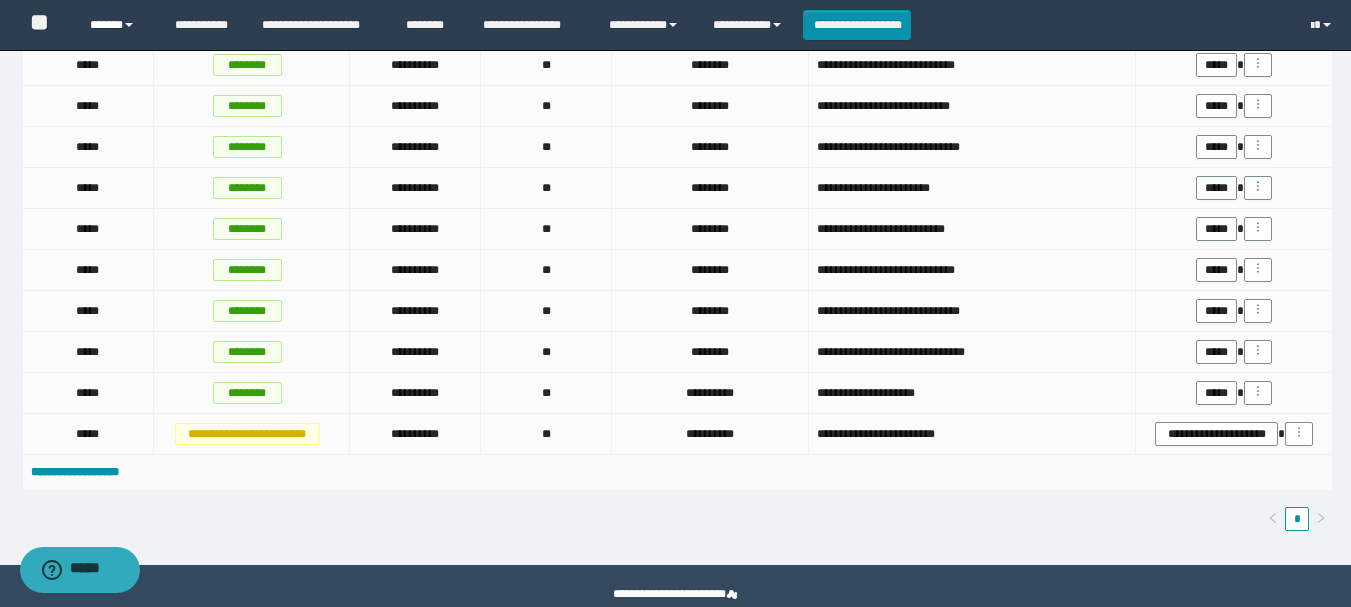click on "******" at bounding box center [117, 25] 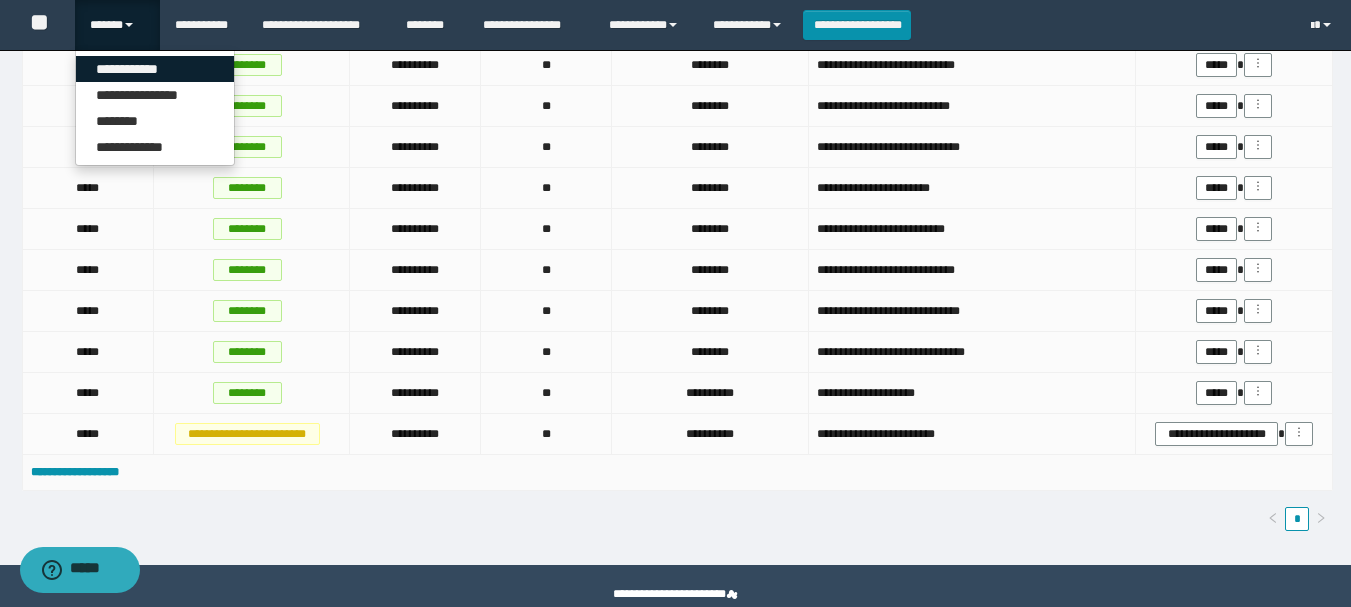 click on "**********" at bounding box center (155, 69) 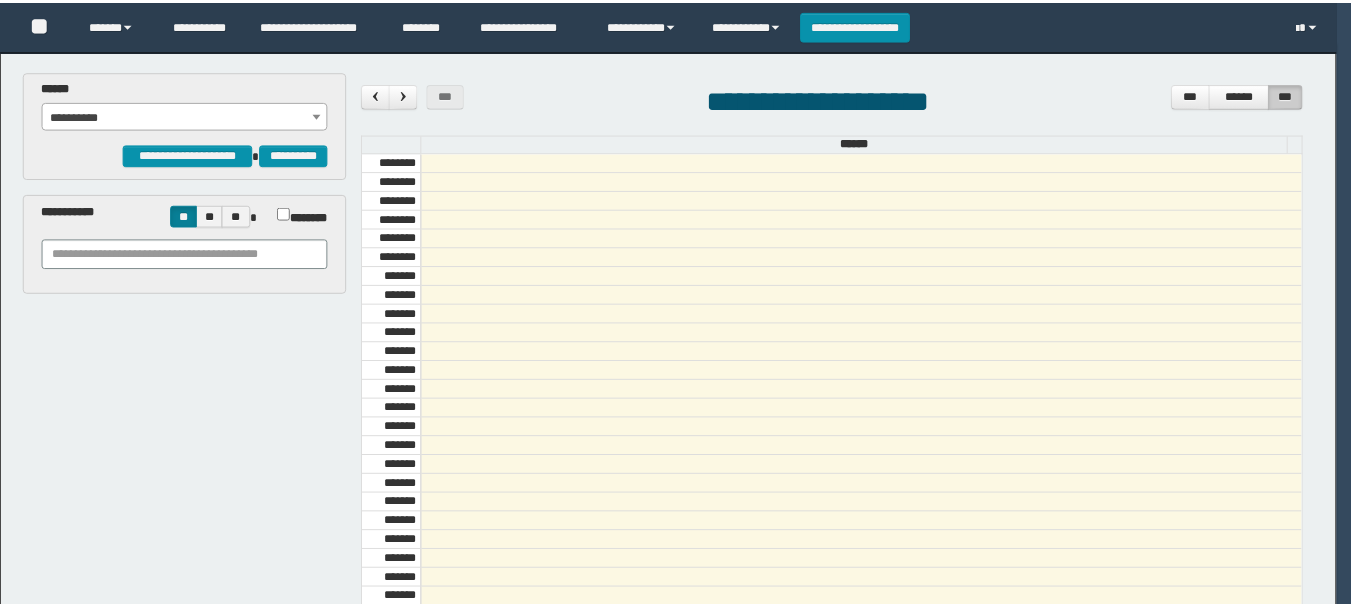 scroll, scrollTop: 0, scrollLeft: 0, axis: both 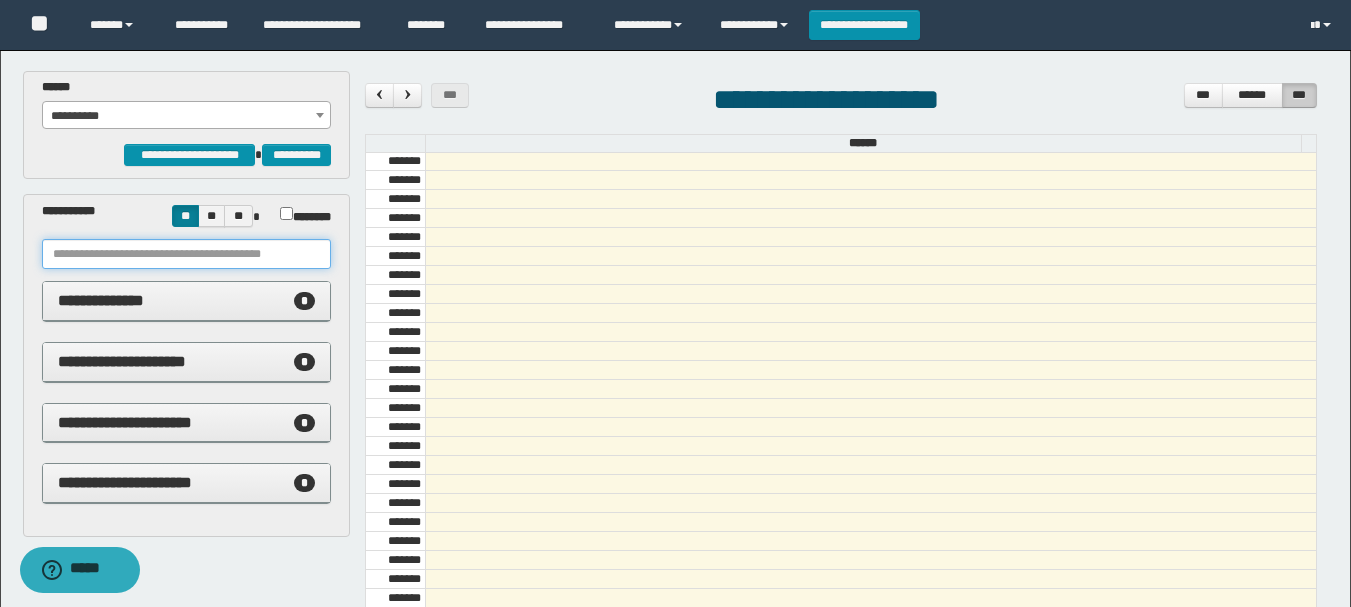 click at bounding box center [186, 254] 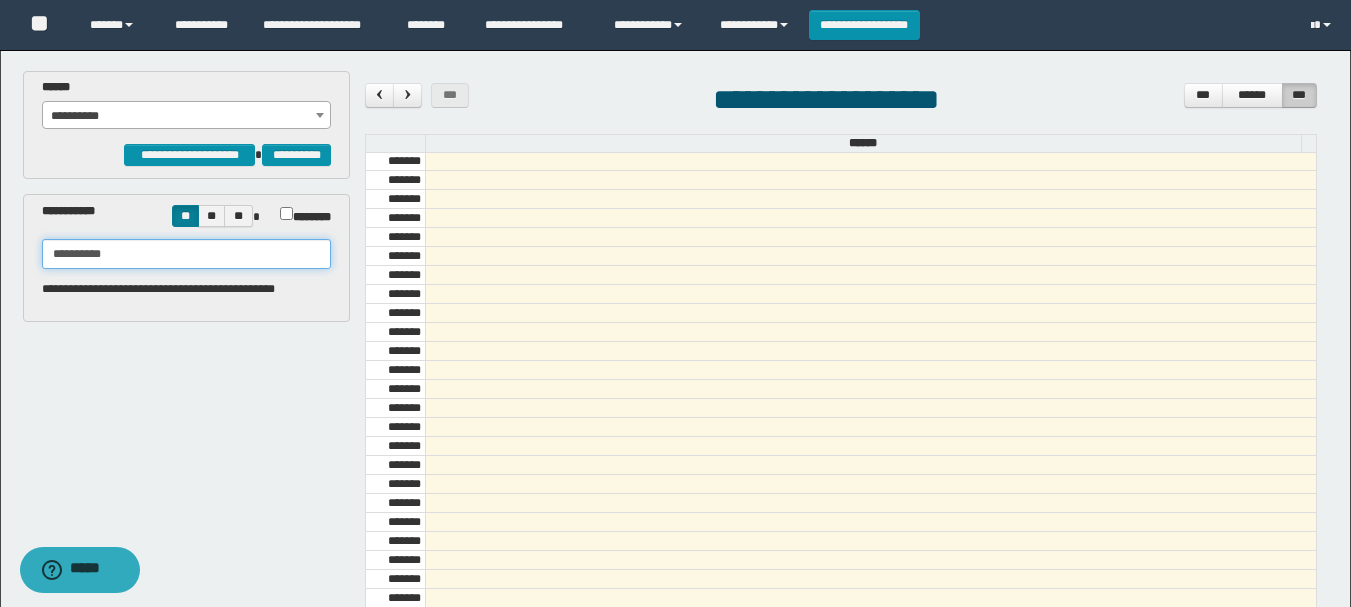 type on "**********" 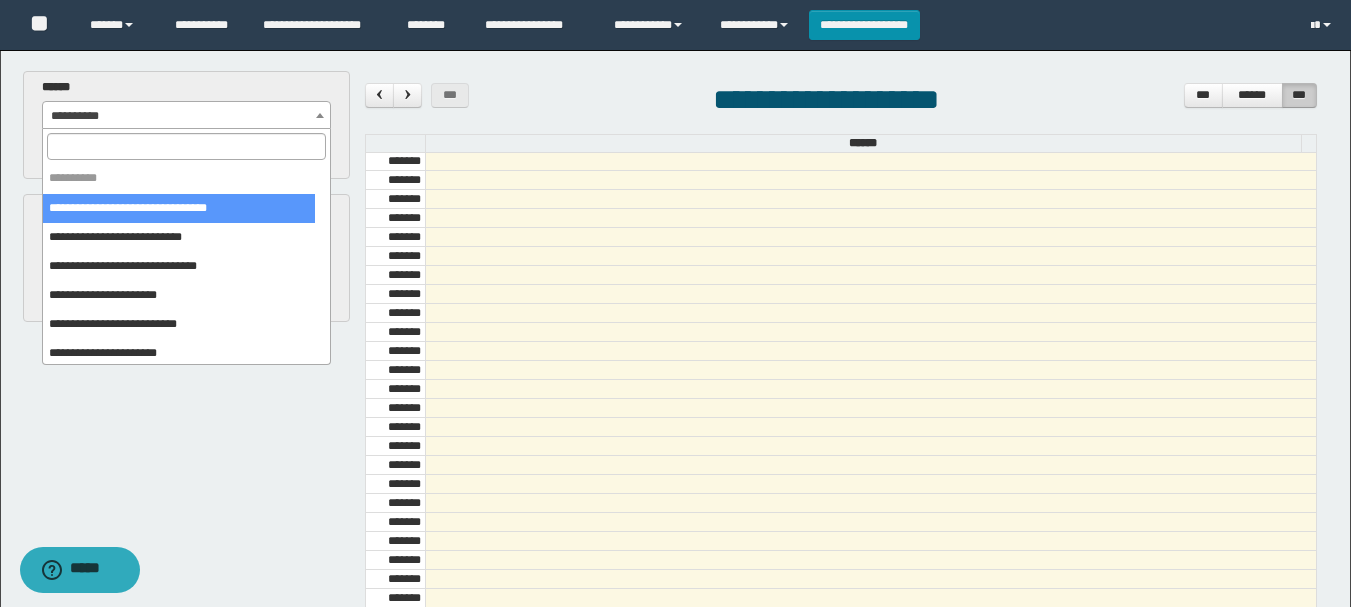 click on "**********" at bounding box center (186, 116) 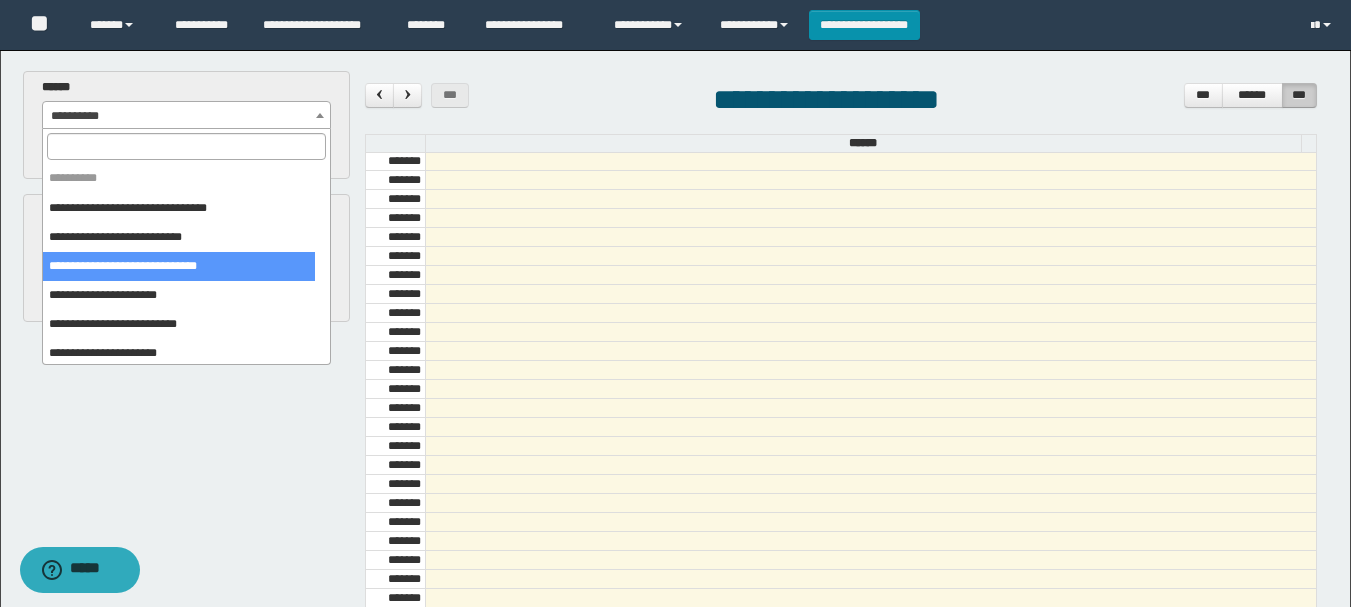 select on "******" 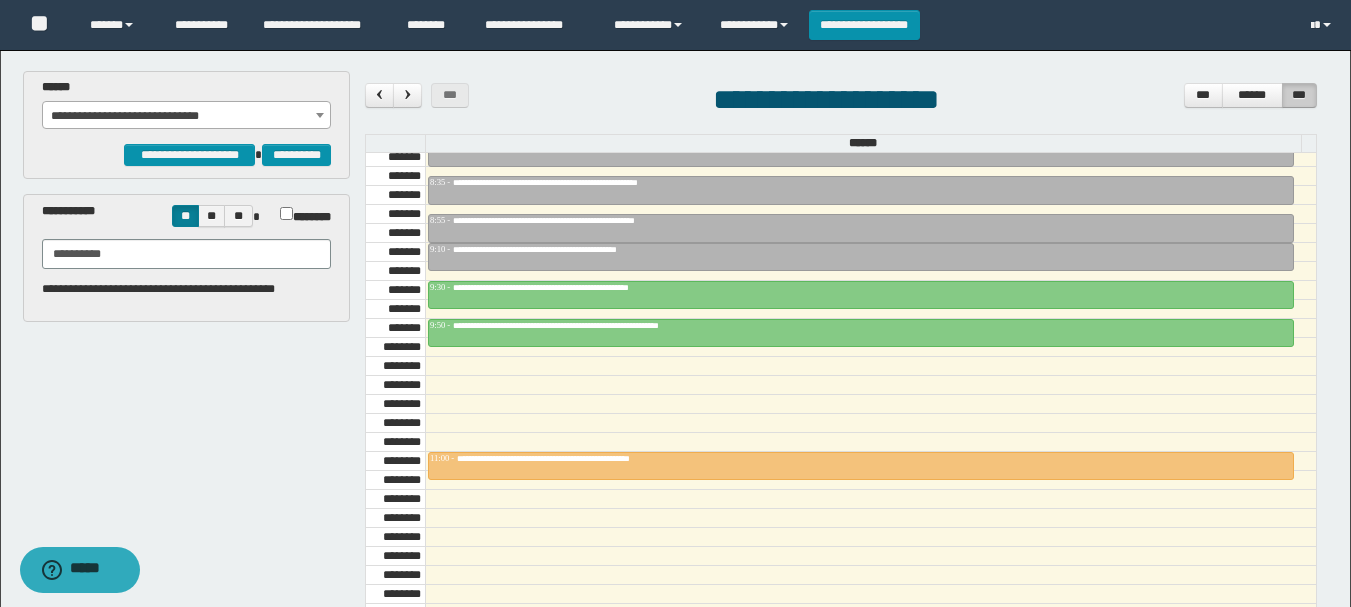 scroll, scrollTop: 985, scrollLeft: 0, axis: vertical 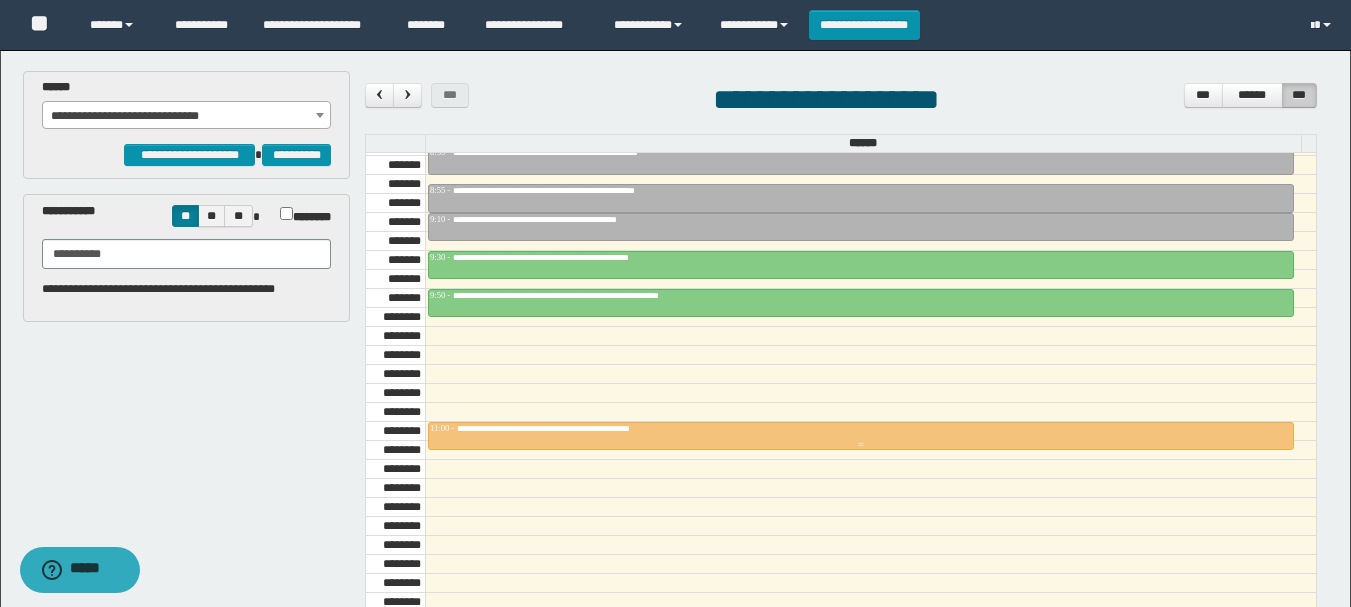 click on "**********" at bounding box center [592, 428] 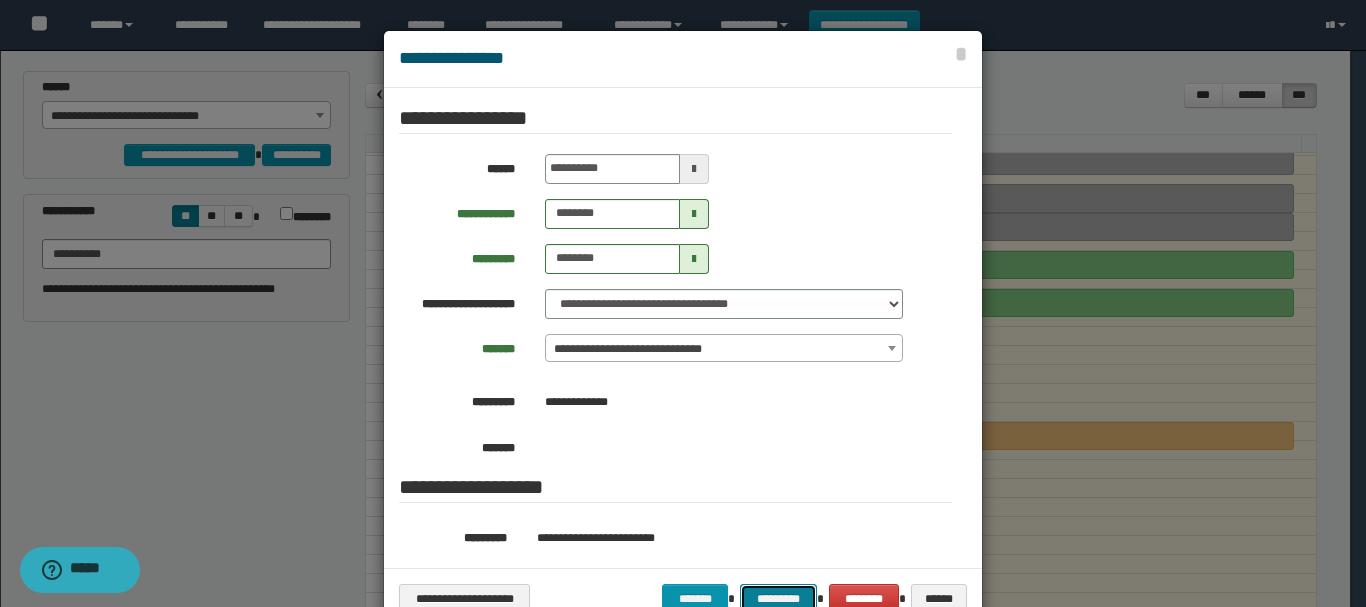 click on "*********" at bounding box center (778, 599) 